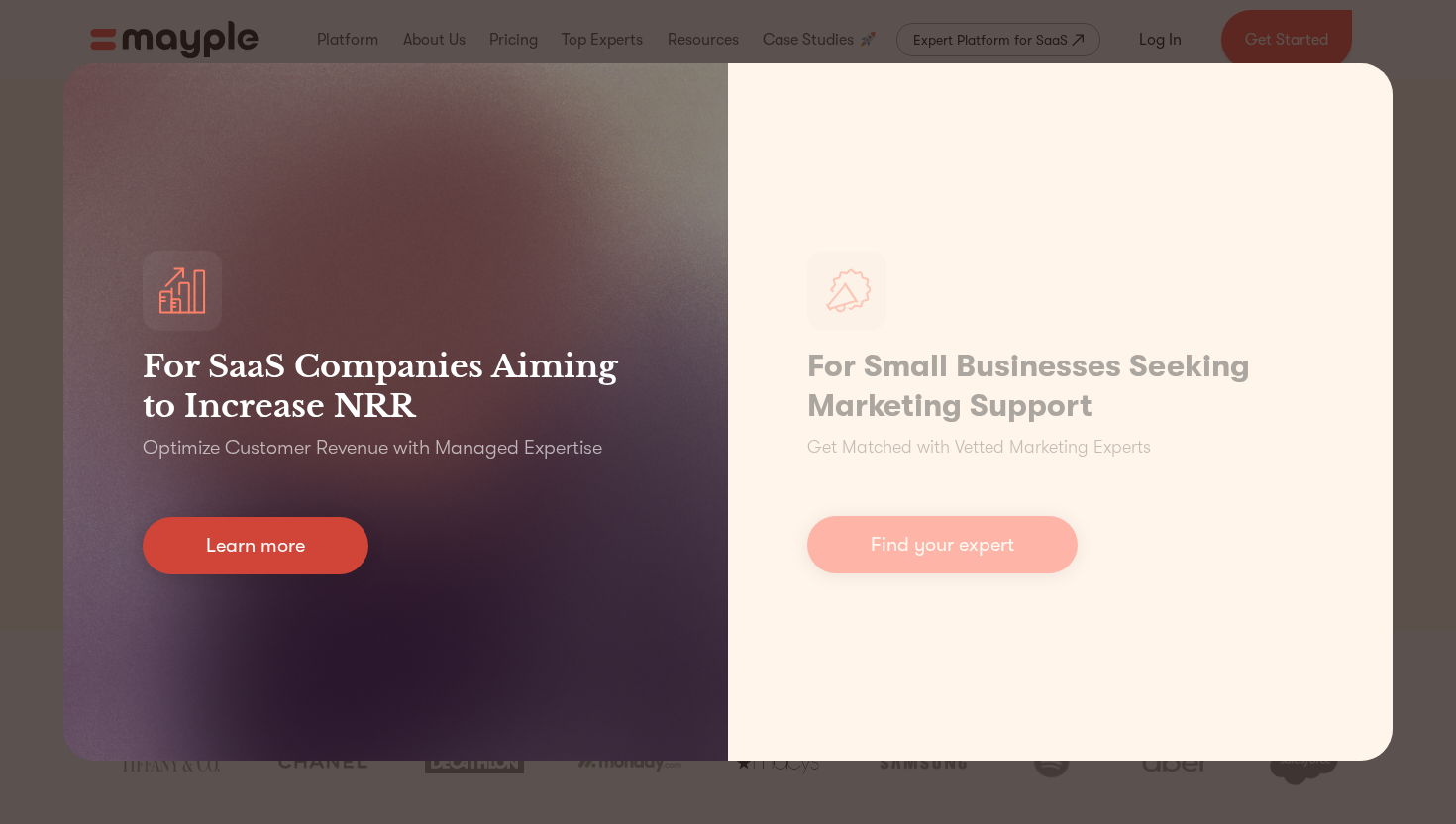 scroll, scrollTop: 0, scrollLeft: 0, axis: both 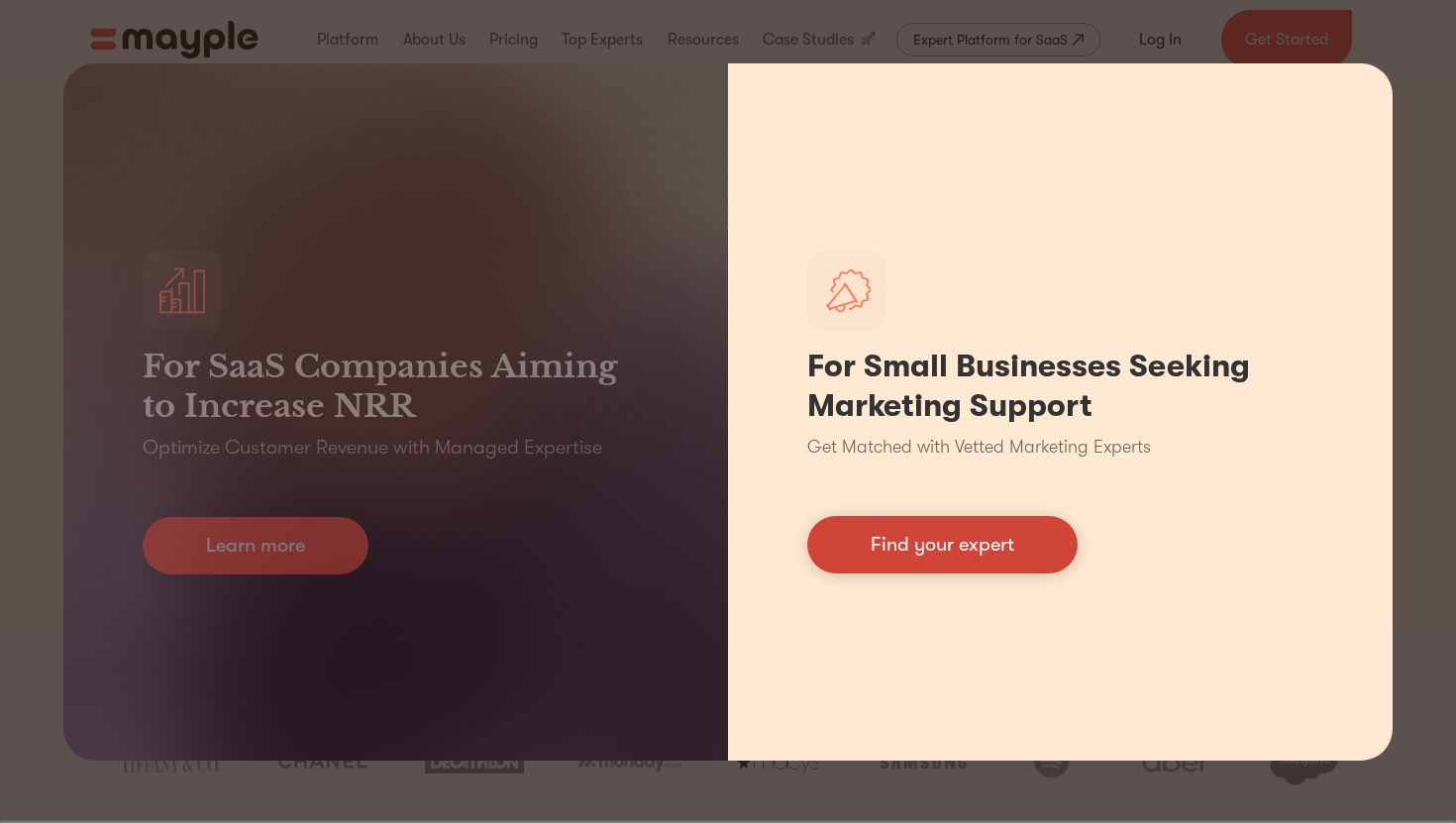 click on "Find your expert" at bounding box center [942, 545] 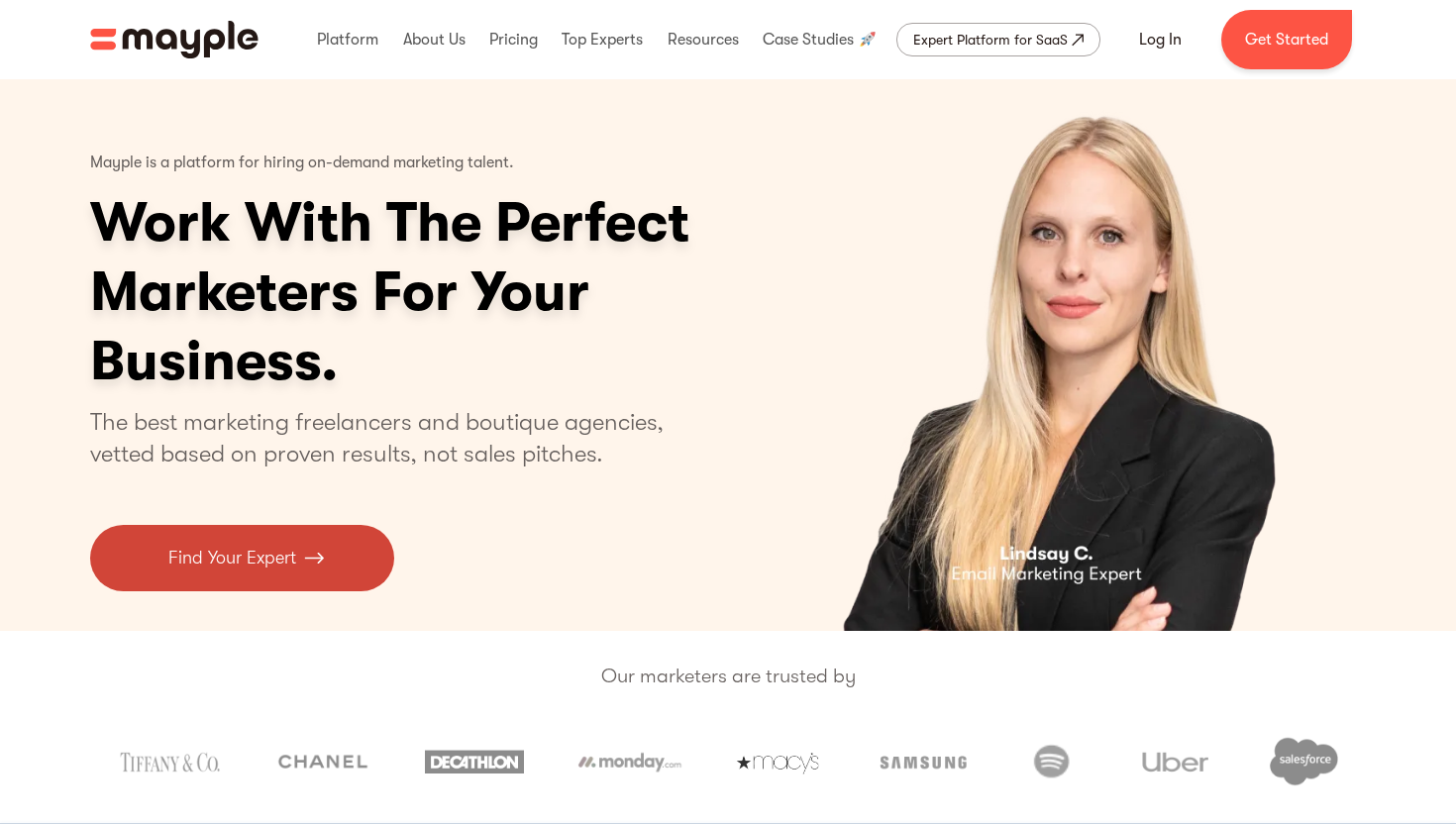 click on "Find Your Expert" at bounding box center (232, 558) 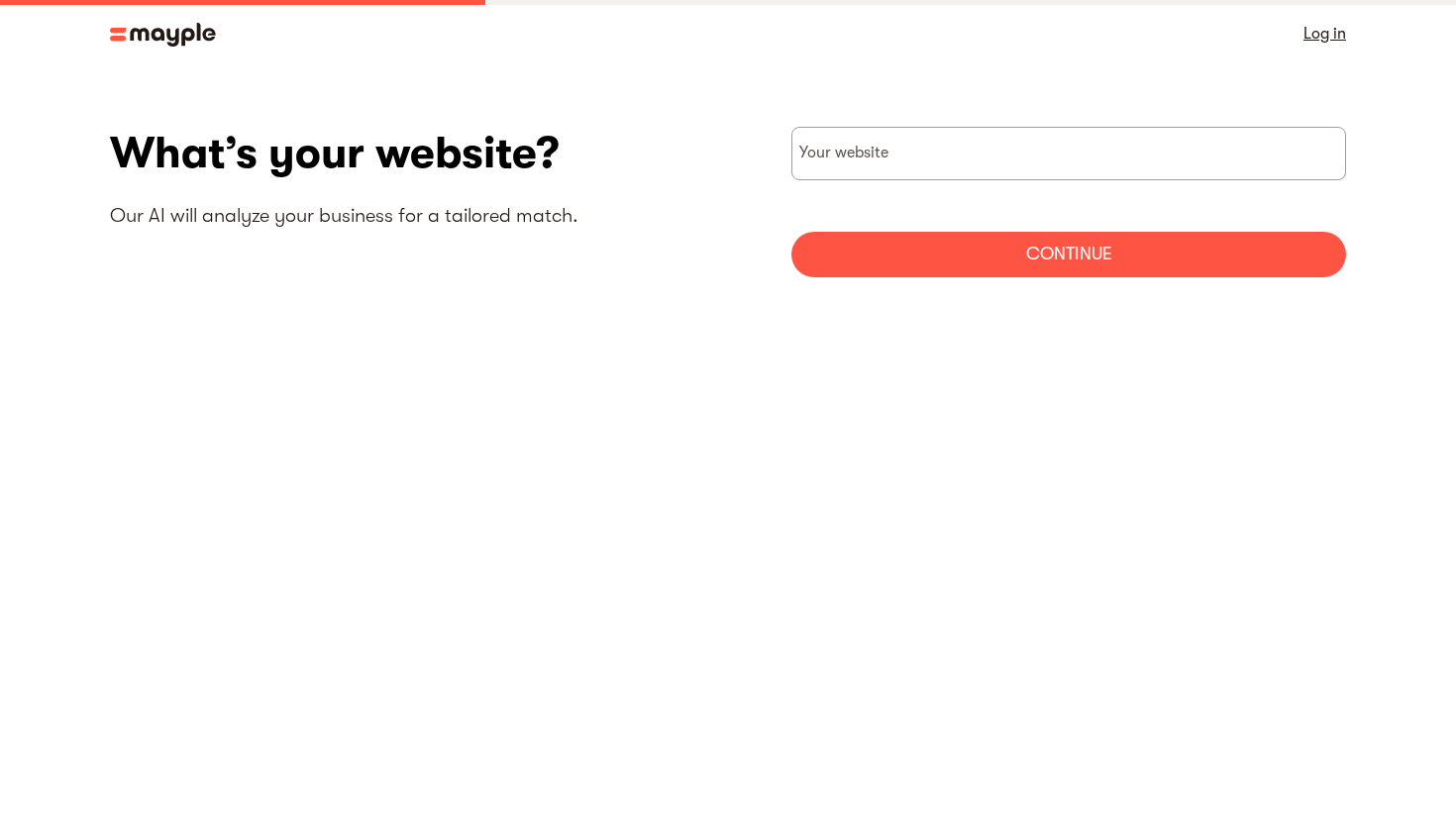 scroll, scrollTop: 0, scrollLeft: 0, axis: both 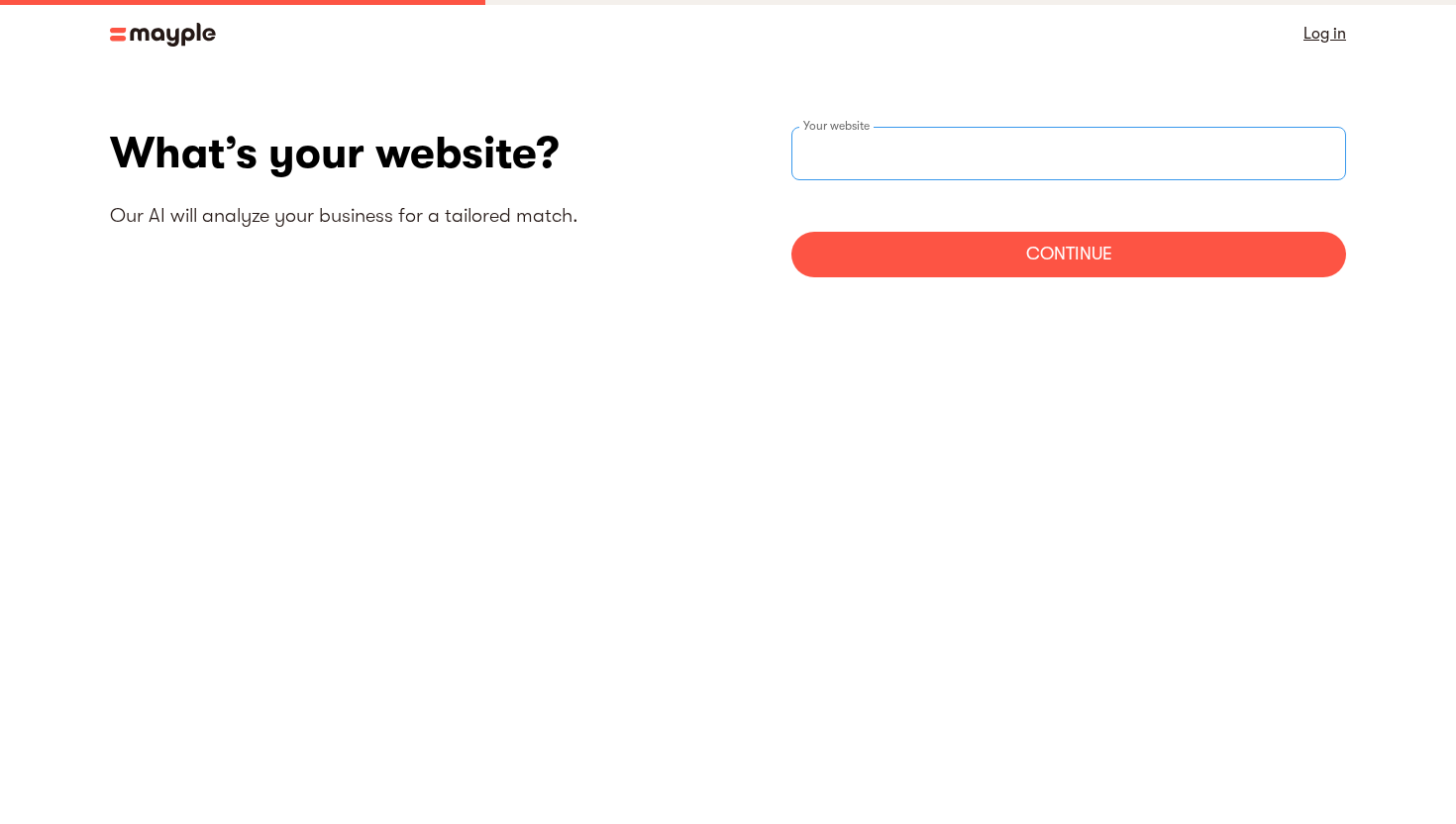 click at bounding box center [1069, 154] 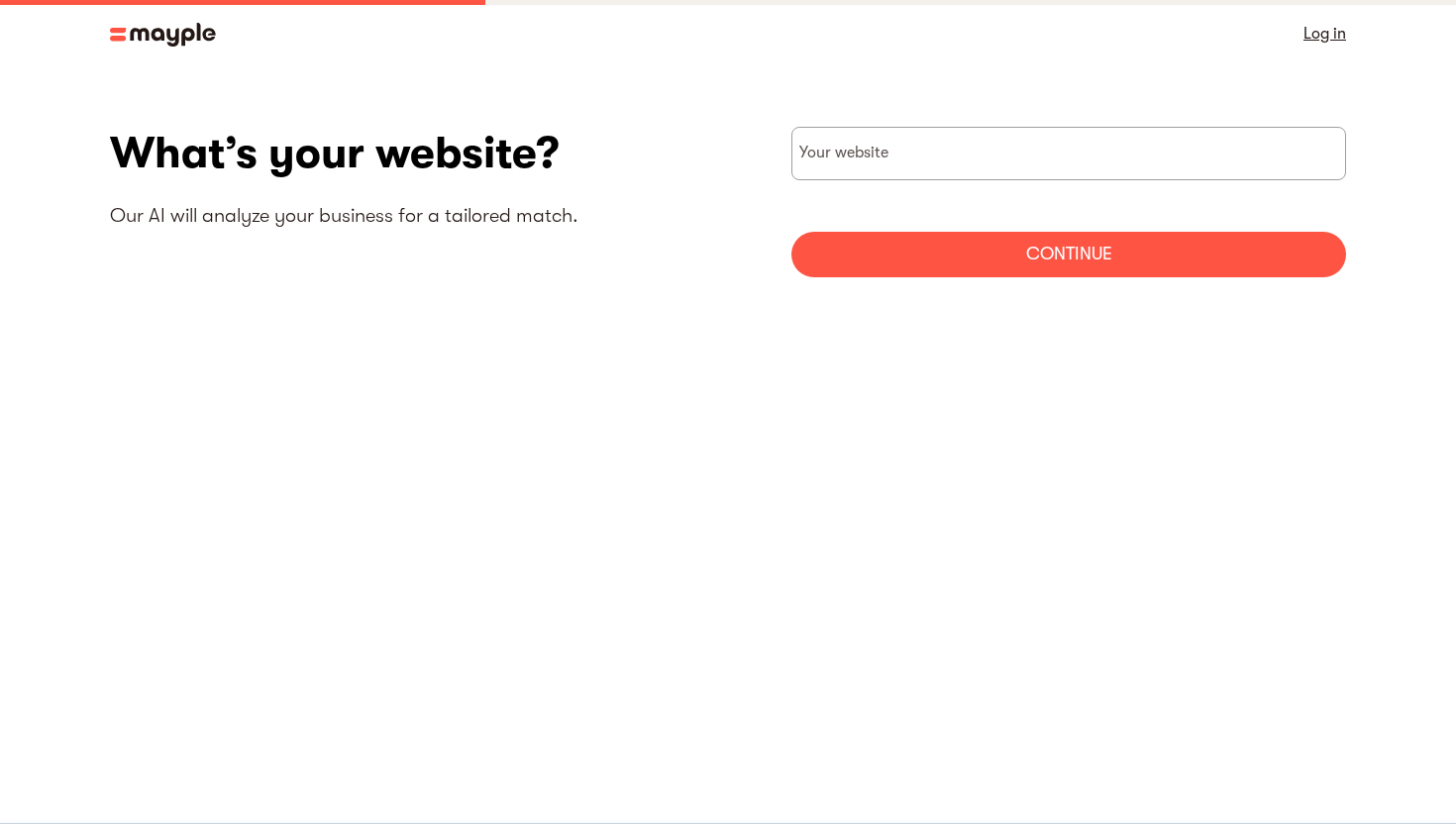 click on "Log in" at bounding box center (1324, 34) 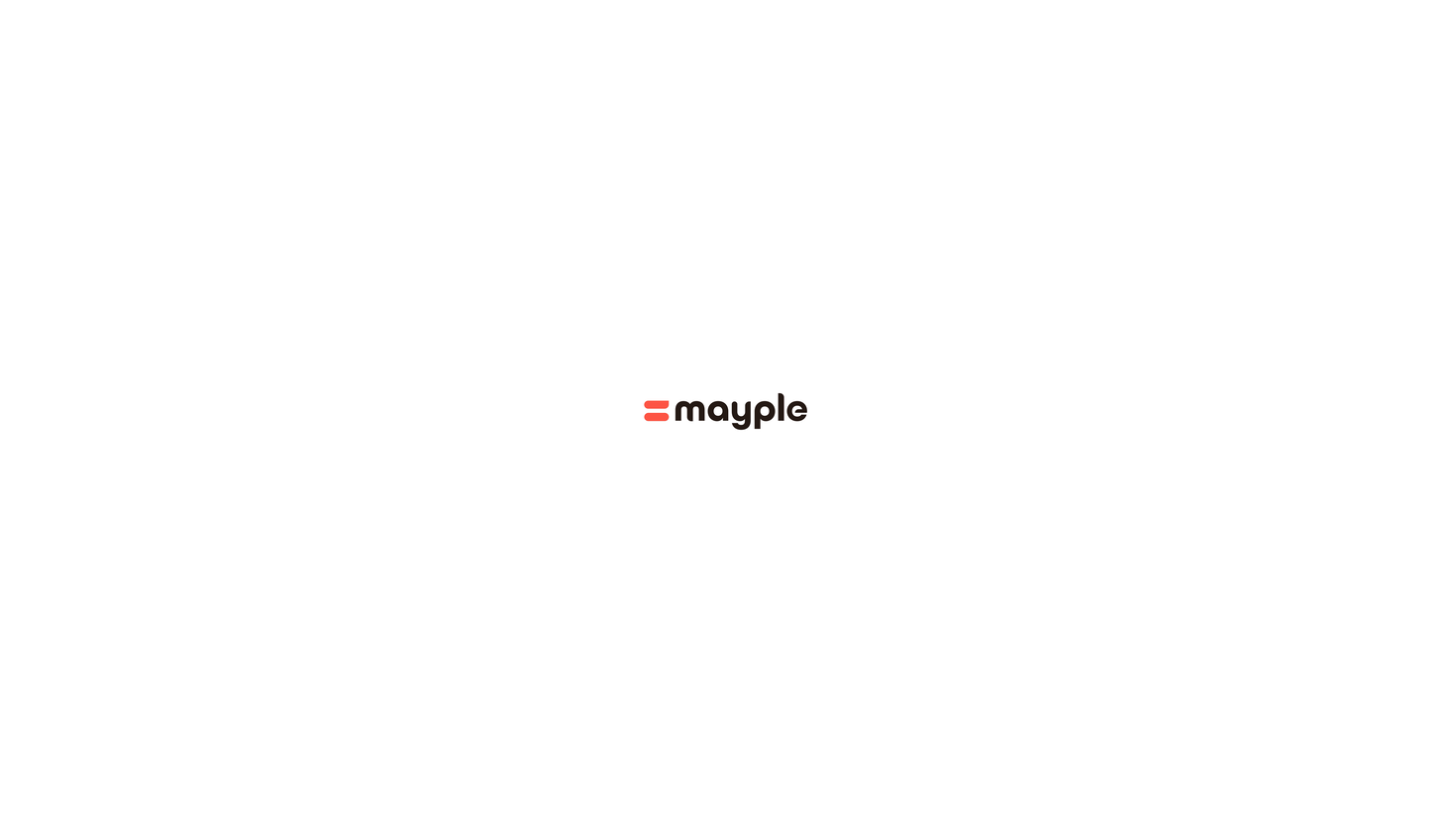 scroll, scrollTop: 0, scrollLeft: 0, axis: both 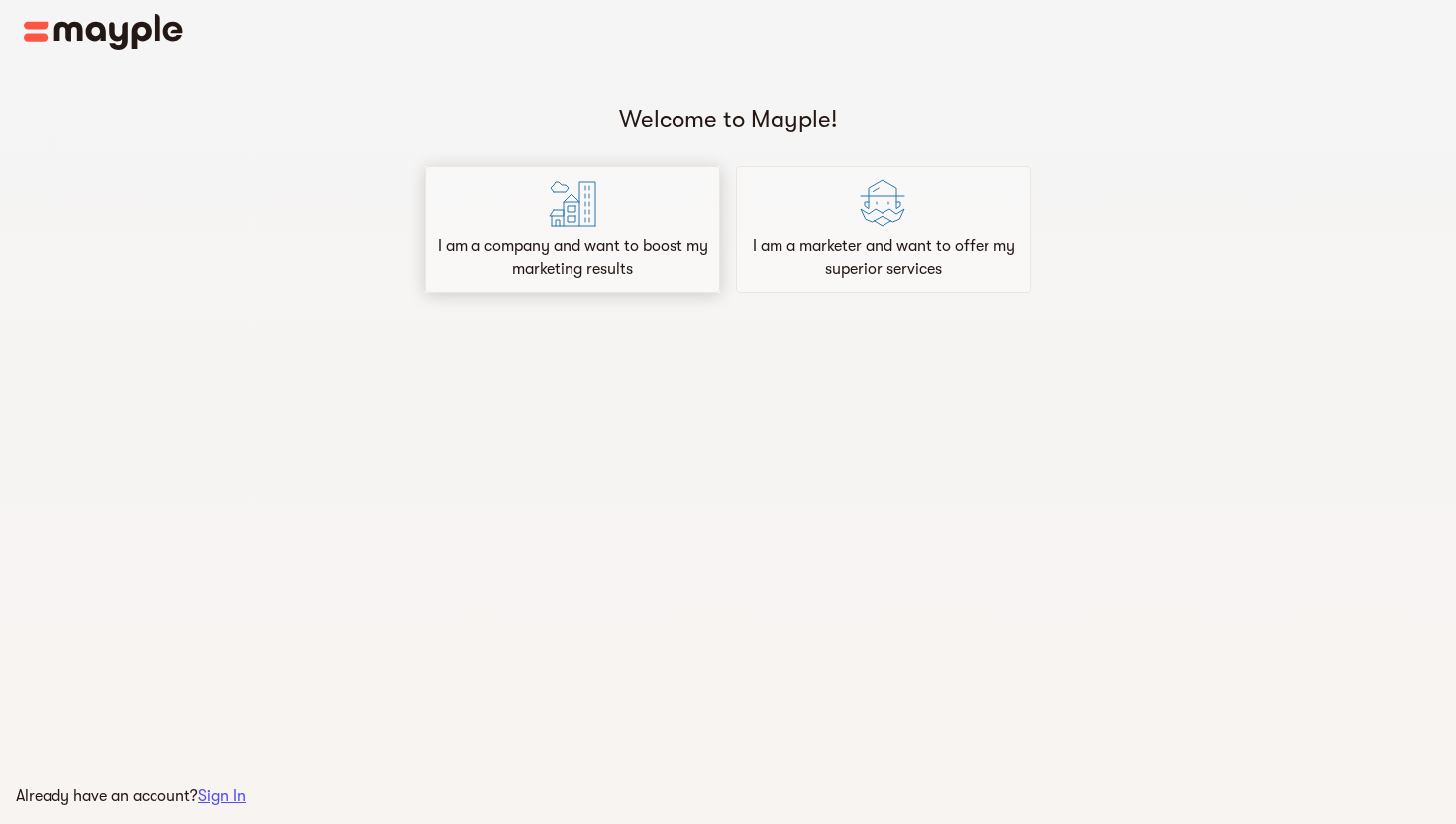click on "I am a company and want to boost my marketing results" at bounding box center [572, 258] 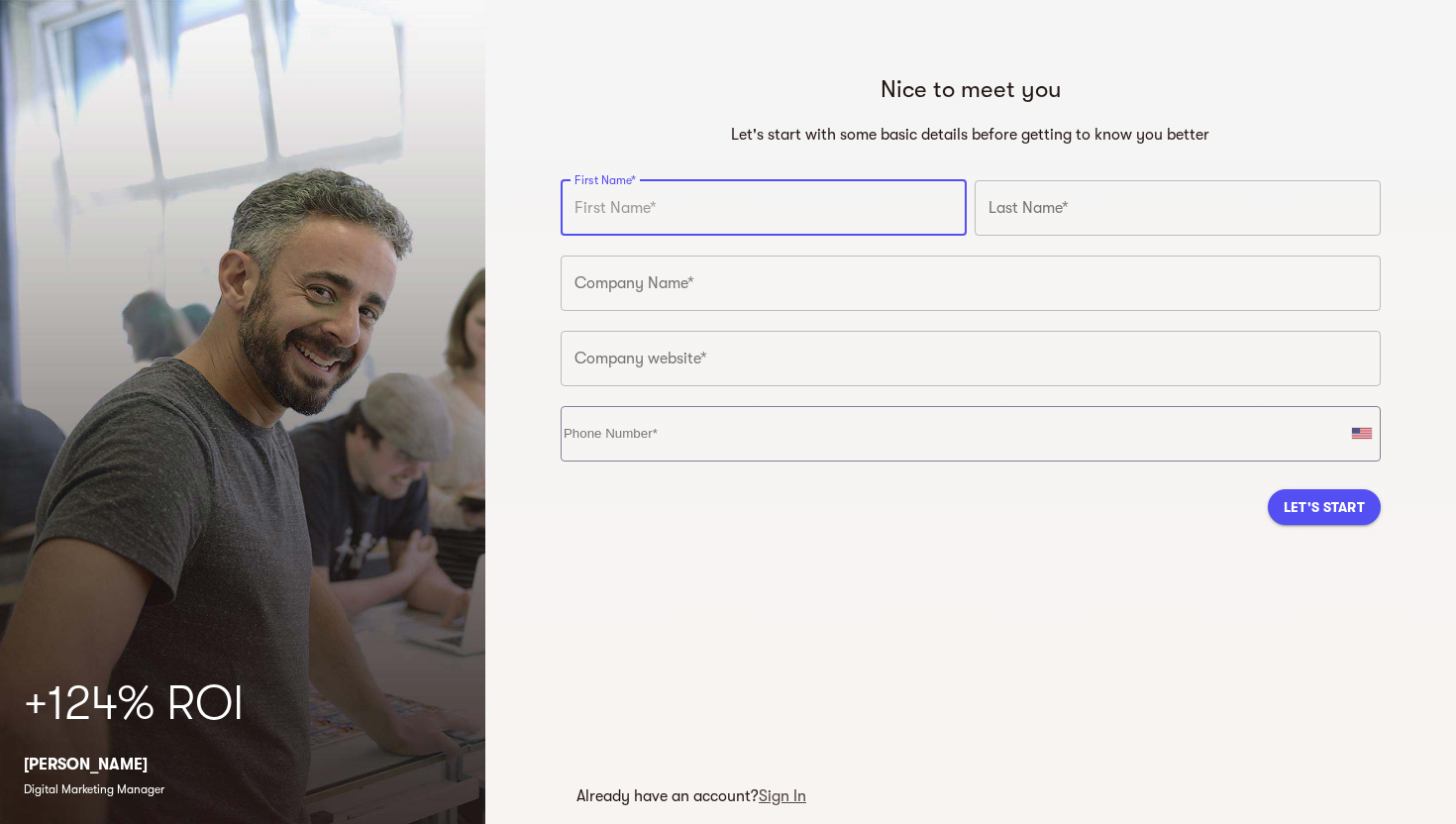click at bounding box center (764, 208) 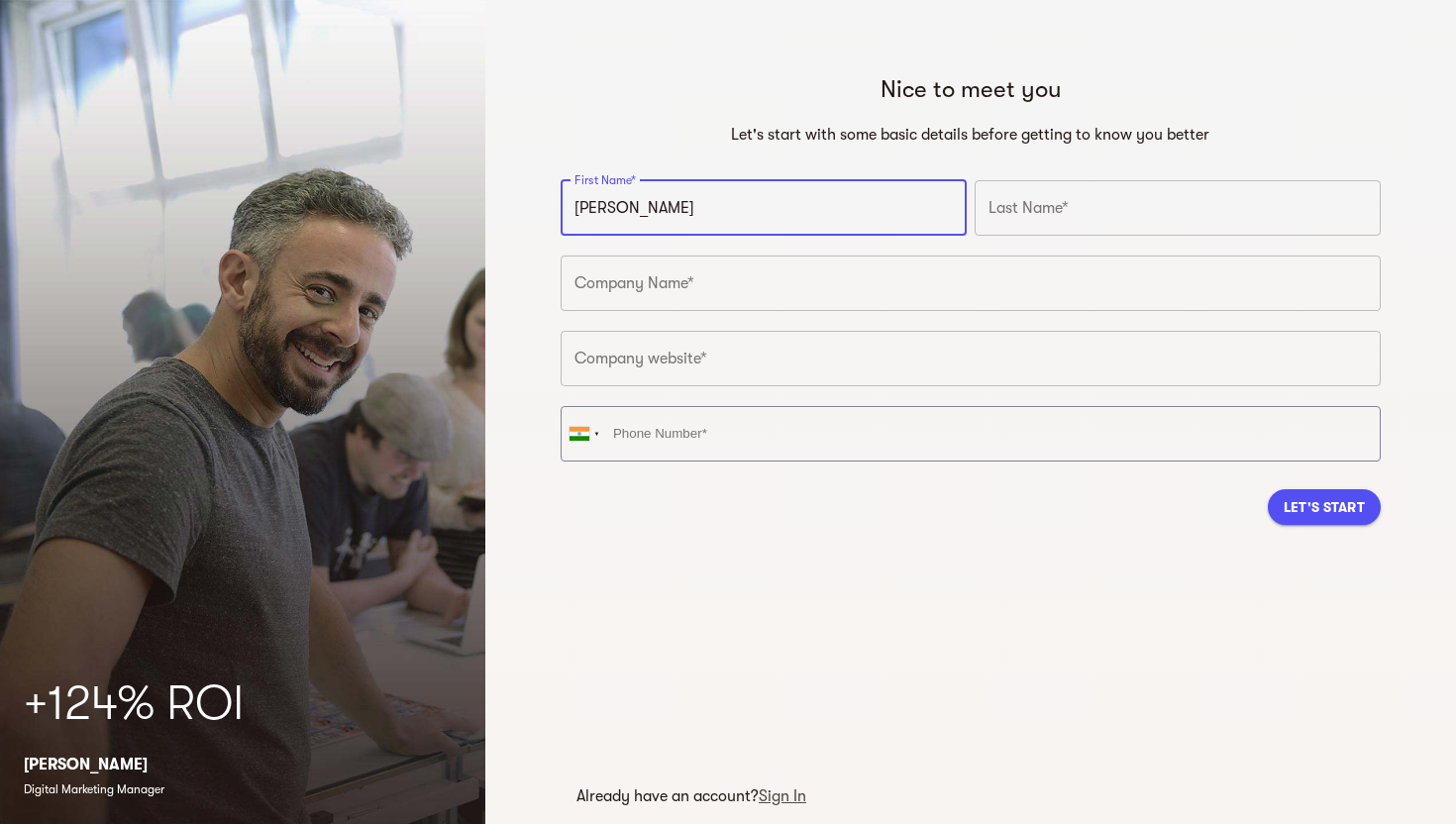type on "Saksham" 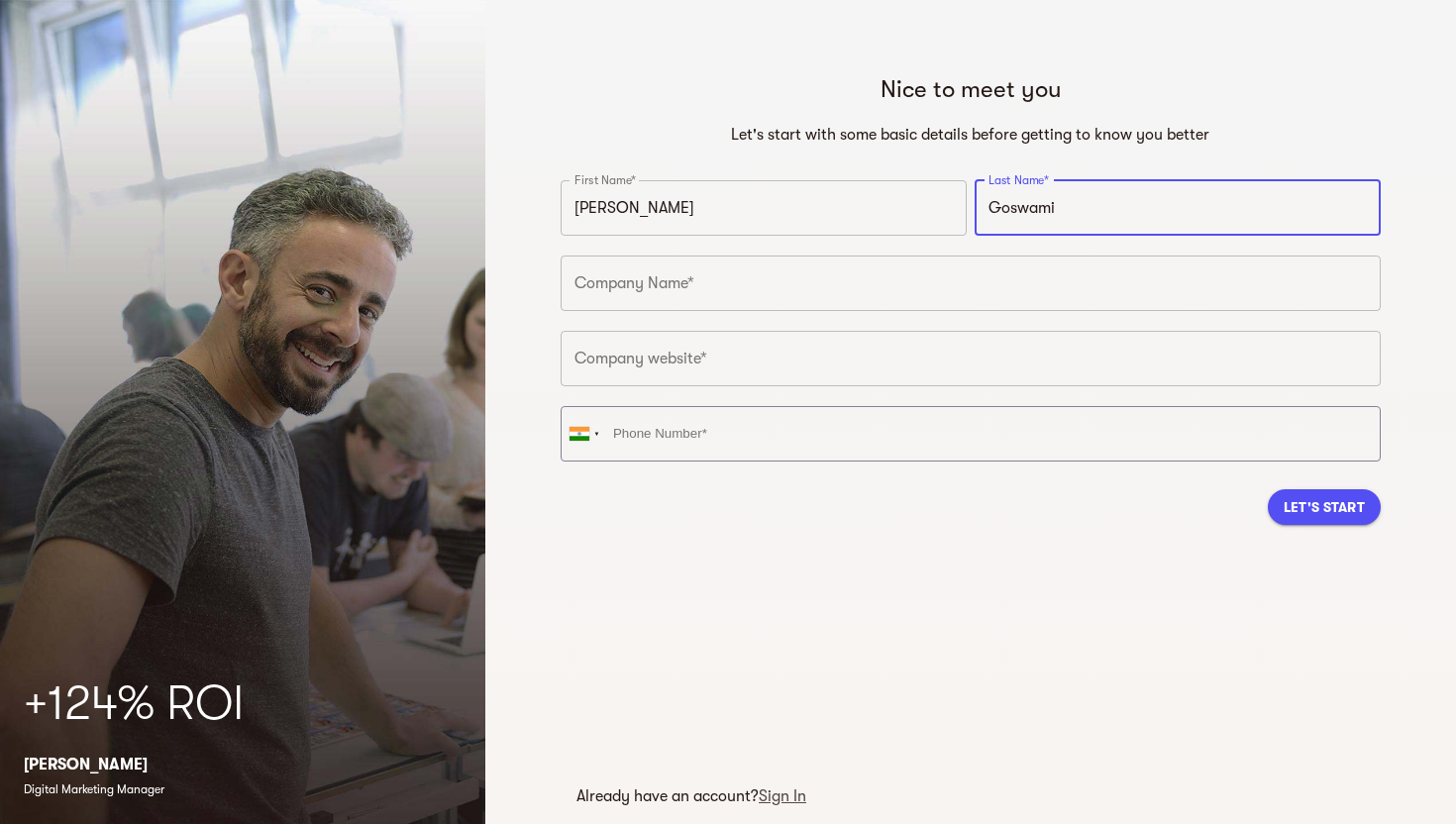 type on "Goswami" 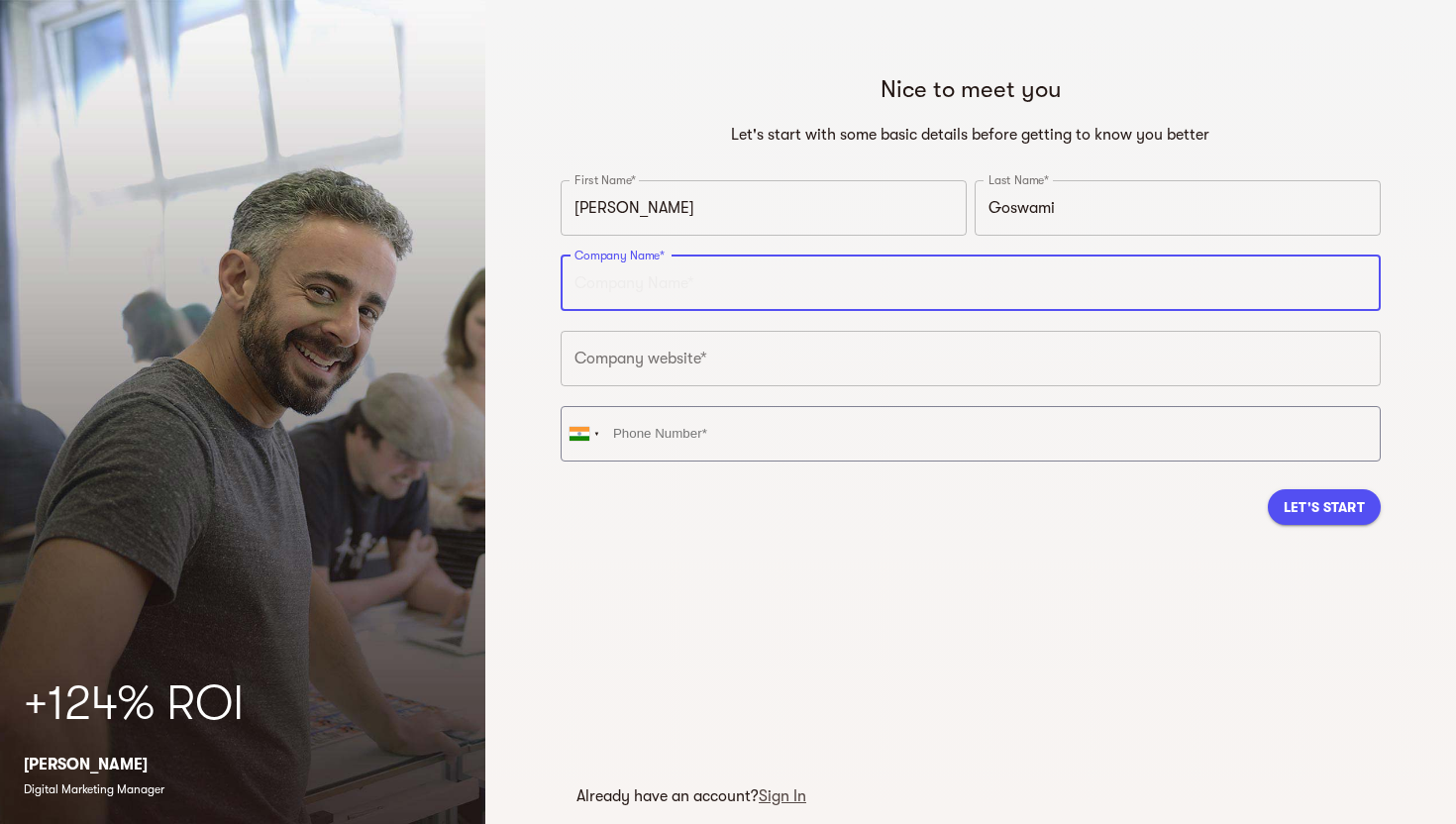 type on "M" 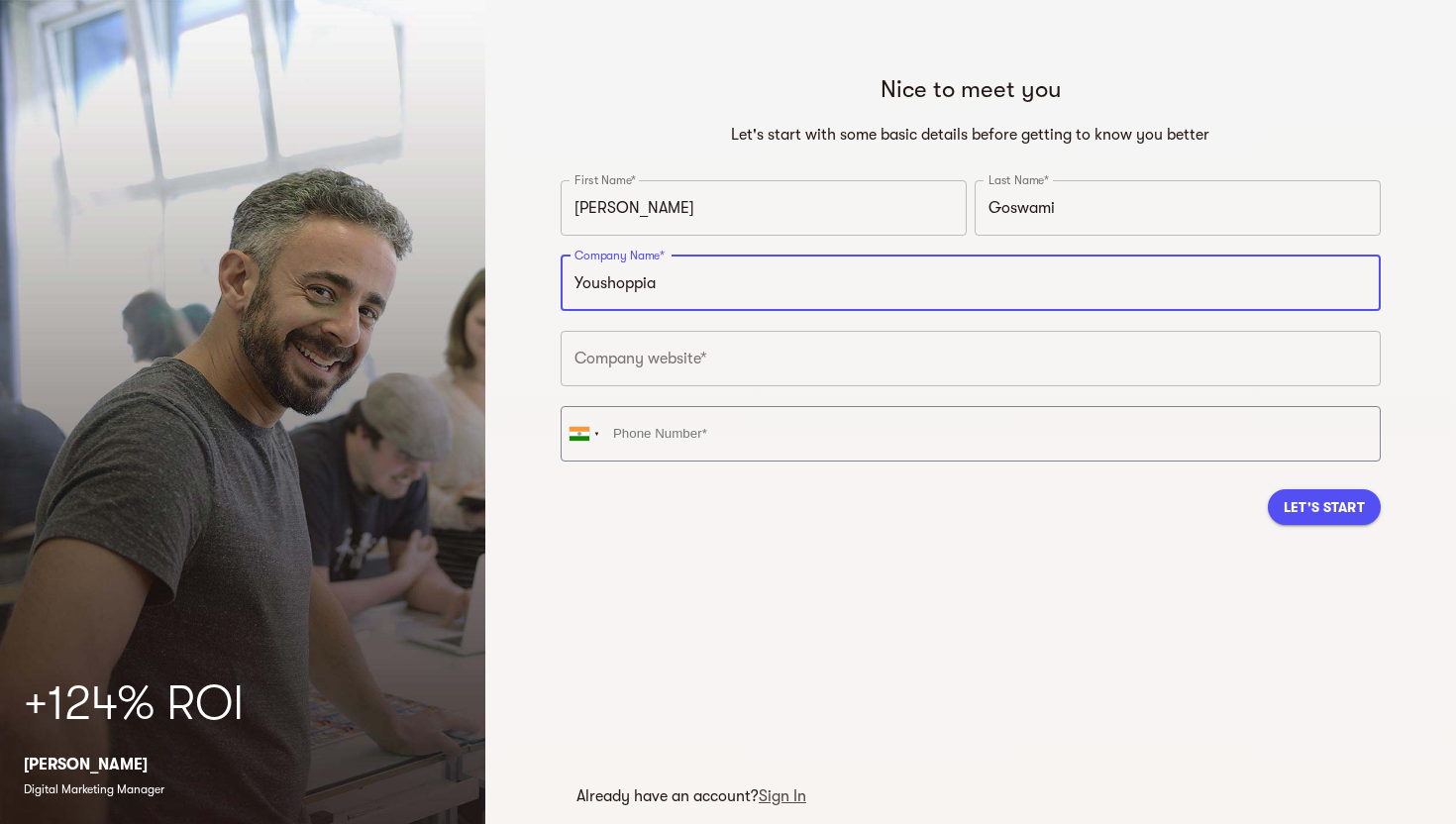 type on "Youshoppia" 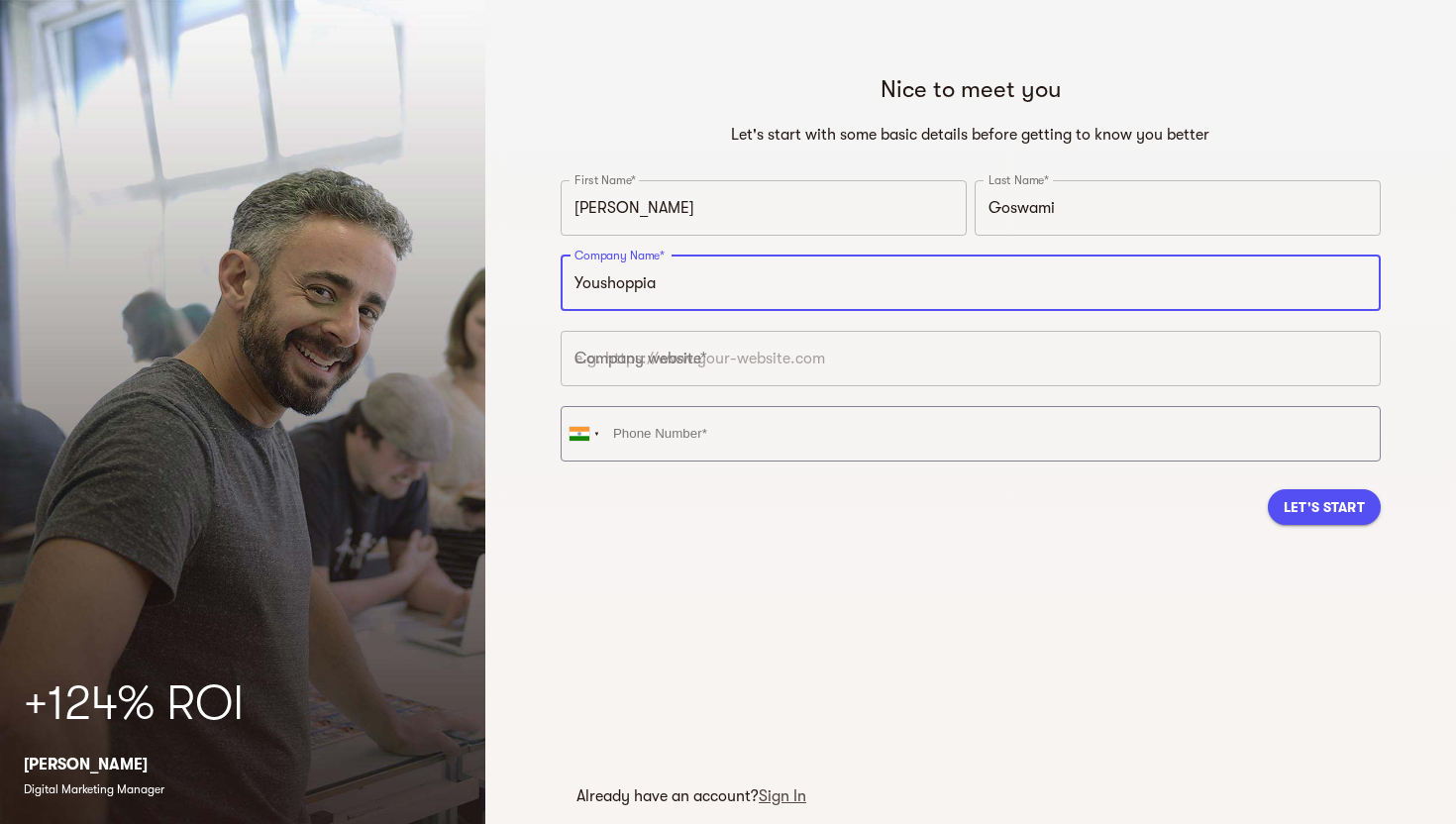 drag, startPoint x: 714, startPoint y: 285, endPoint x: 500, endPoint y: 283, distance: 214.00935 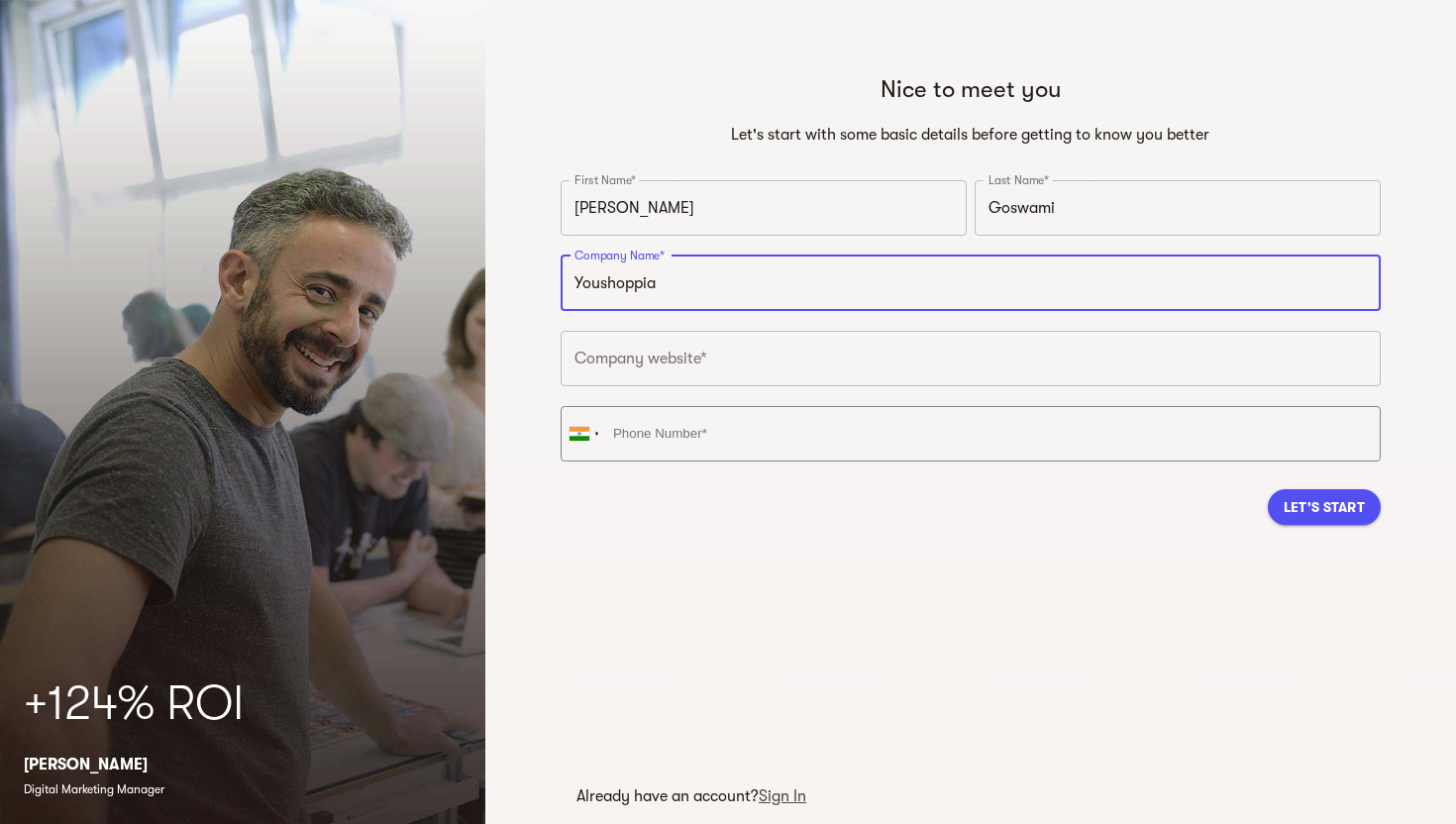 click on "Nice to meet you Let's start with some basic details before getting to know you better First Name* Saksham First Name* Last Name* Goswami Last Name* Company Name* Youshoppia Company Name* Company website* Company website* United States + 1 United Kingdom + 44 Afghanistan (‫افغانستان‬‎) + 93 Albania (Shqipëri) + 355 Algeria (‫الجزائر‬‎) + 213 American Samoa + 1684 Andorra + 376 Angola + 244 Anguilla + 1264 Antigua and Barbuda + 1268 Argentina + 54 Armenia (Հայաստան) + 374 Aruba + 297 Australia + 61 Austria (Österreich) + 43 Azerbaijan (Azərbaycan) + 994 Bahamas + 1242 Bahrain (‫البحرين‬‎) + 973 Bangladesh (বাংলাদেশ) + 880 Barbados + 1246 Belarus (Беларусь) + 375 Belgium (België) + 32 Belize + 501 Benin (Bénin) + 229 Bermuda + 1441 Bhutan (འབྲུག) + 975 Bolivia + 591 Bosnia and Herzegovina (Босна и Херцеговина) + 387 Botswana + 267 Brazil (Brasil) + 55 British Indian Ocean Territory + 246 + 1284 Brunei + 673" at bounding box center (971, 412) 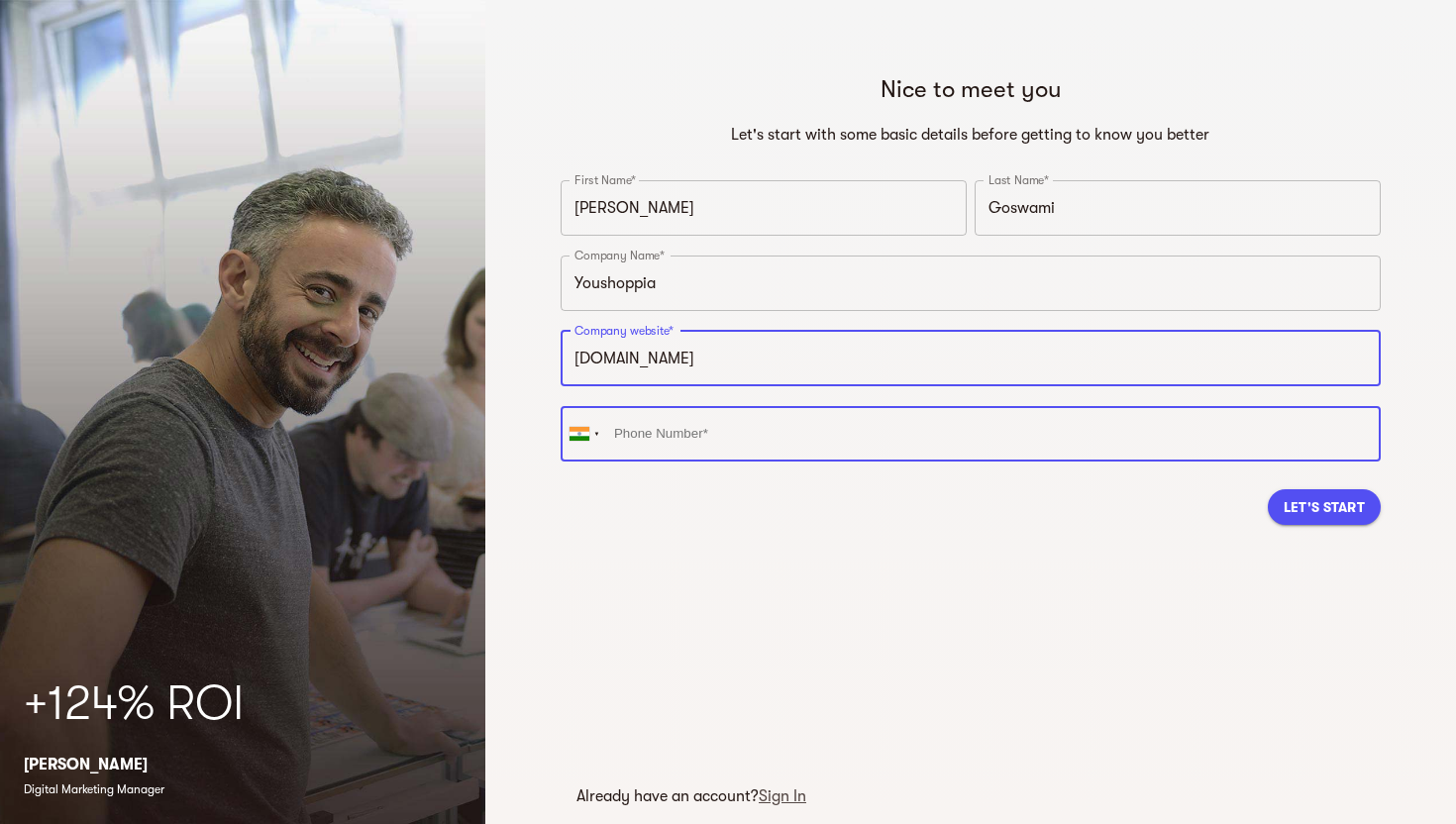 type on "https://www.moodytoes.com" 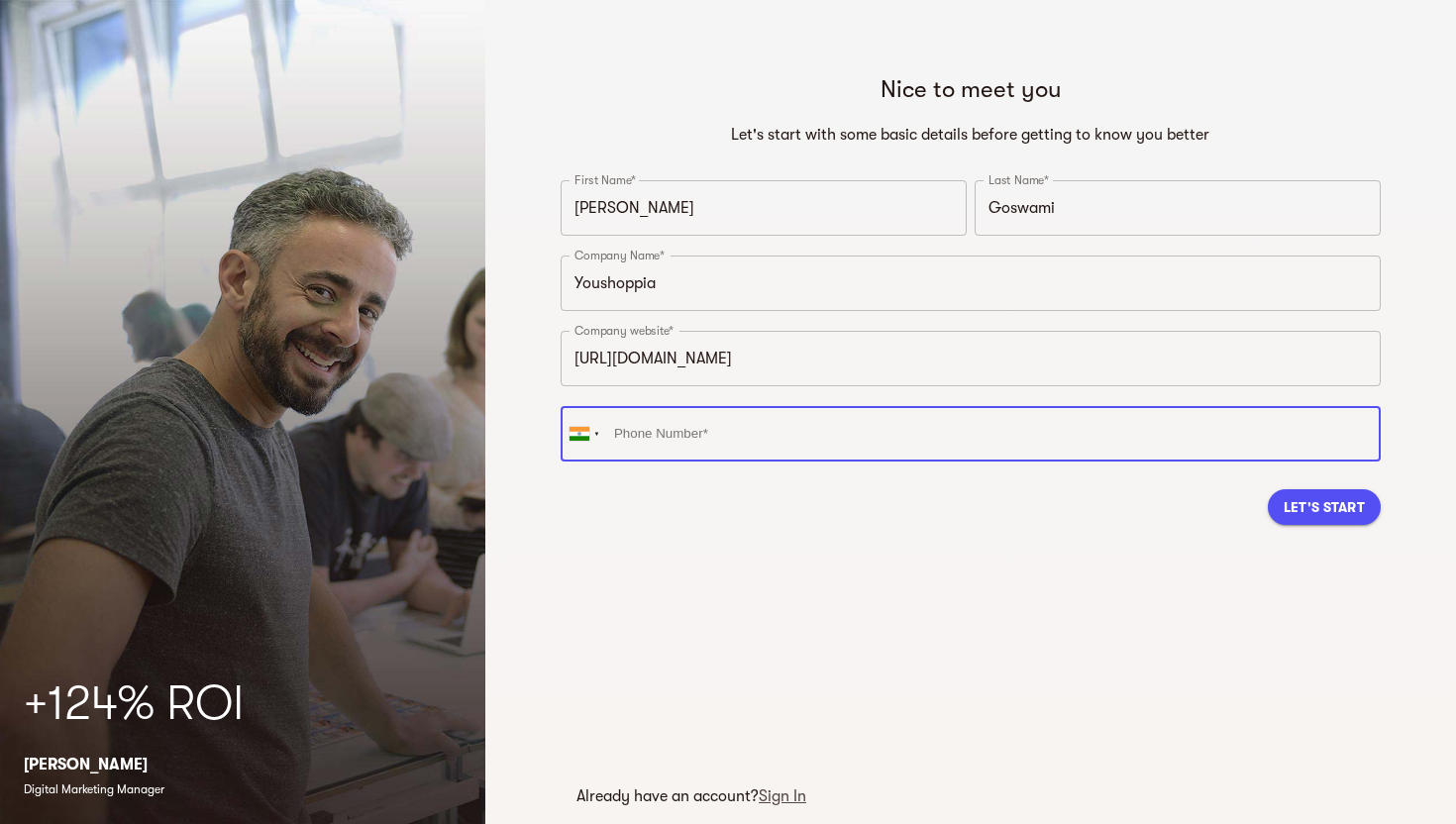 click at bounding box center [971, 434] 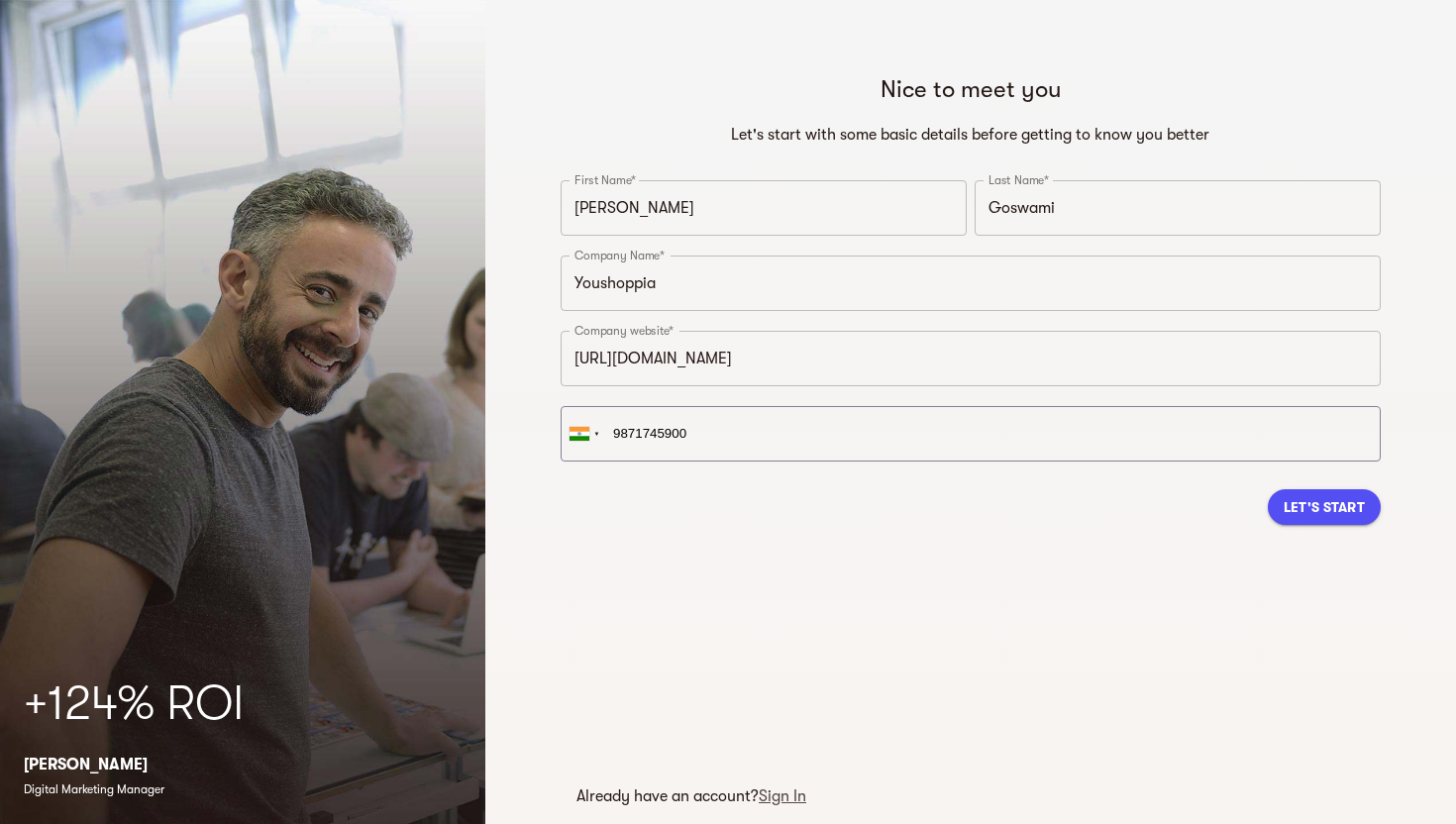 type on "+91 98717 45900" 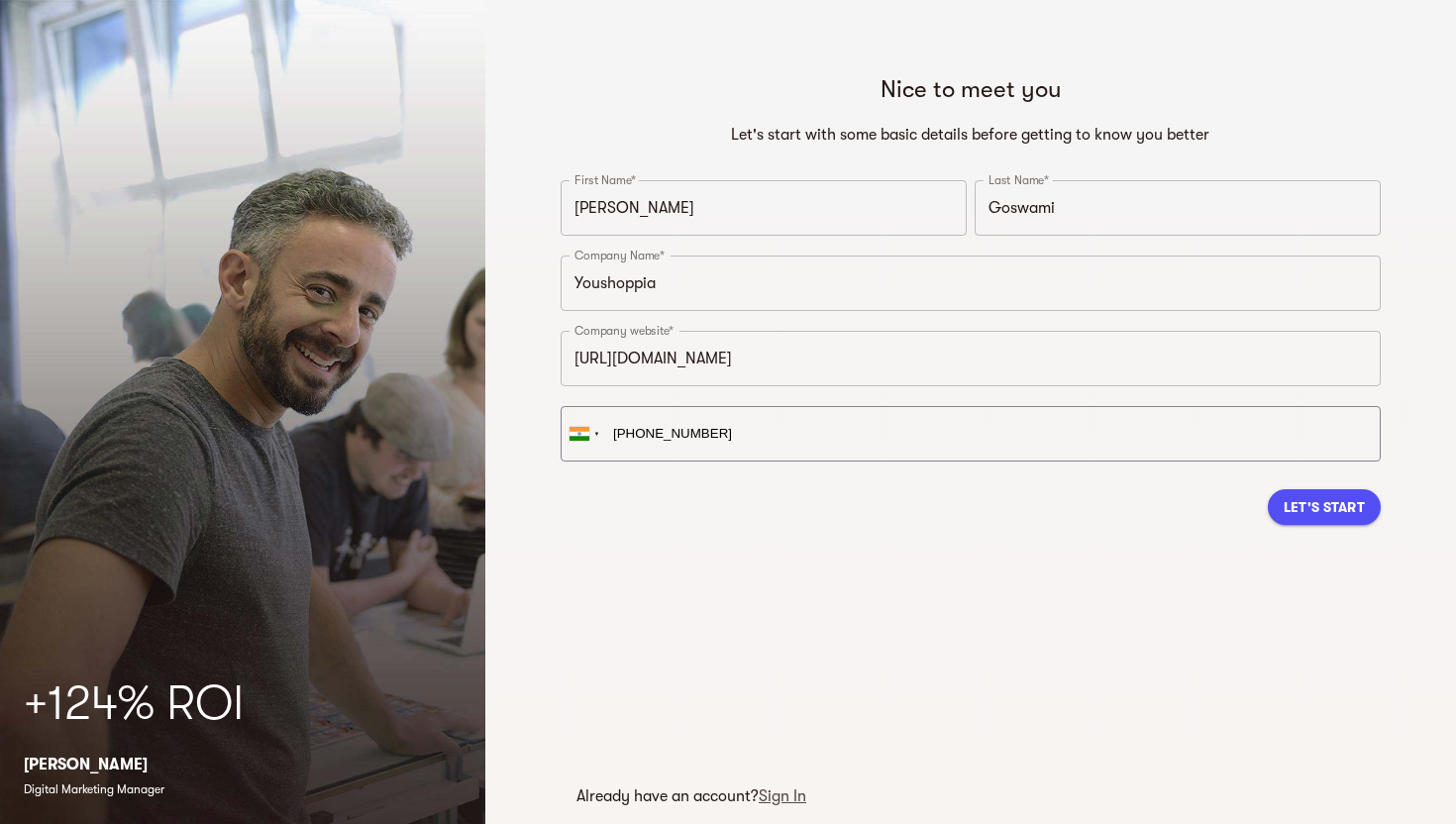 click on "Let's Start" at bounding box center (1324, 507) 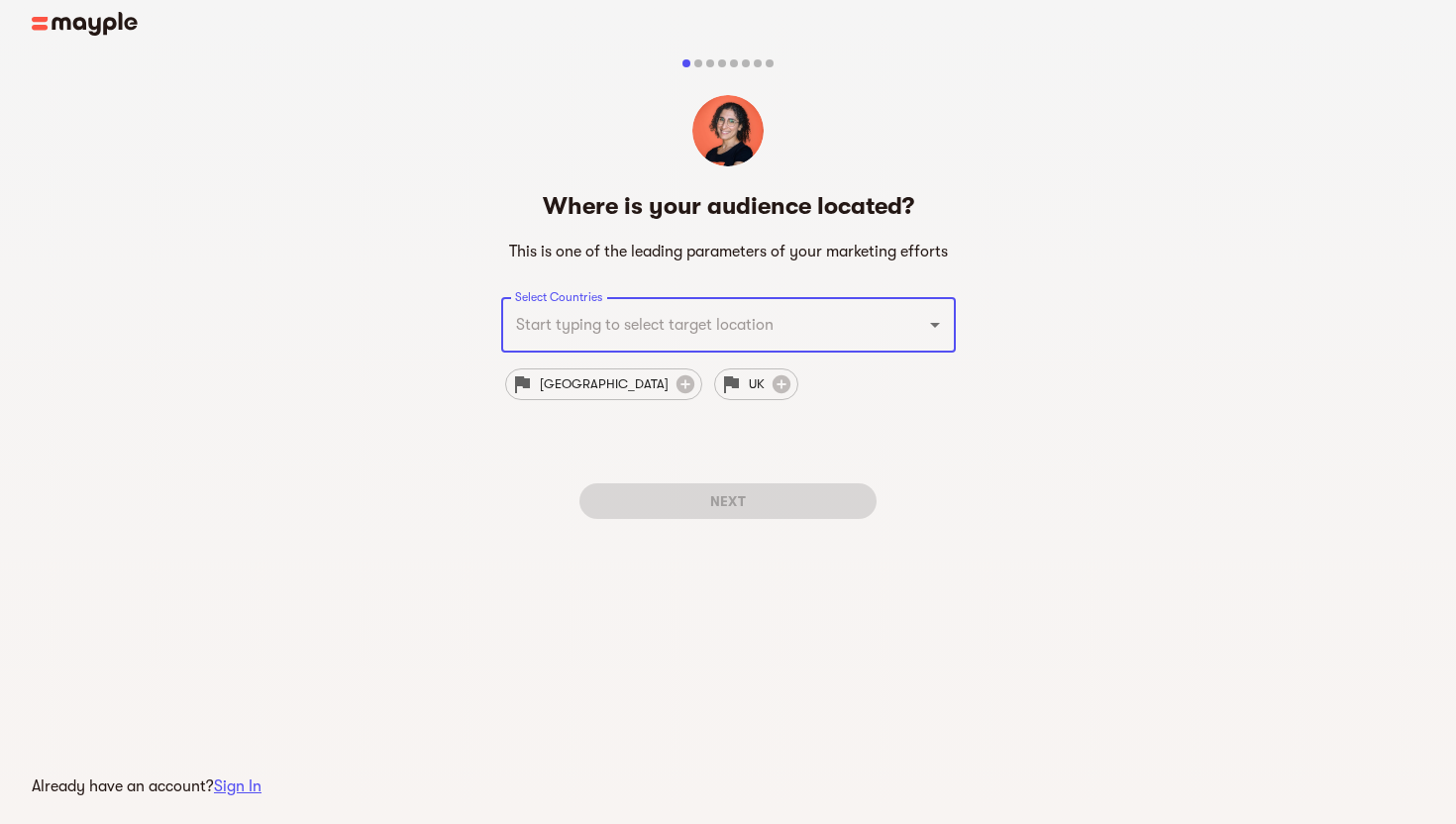 click on "Select Countries" at bounding box center [700, 325] 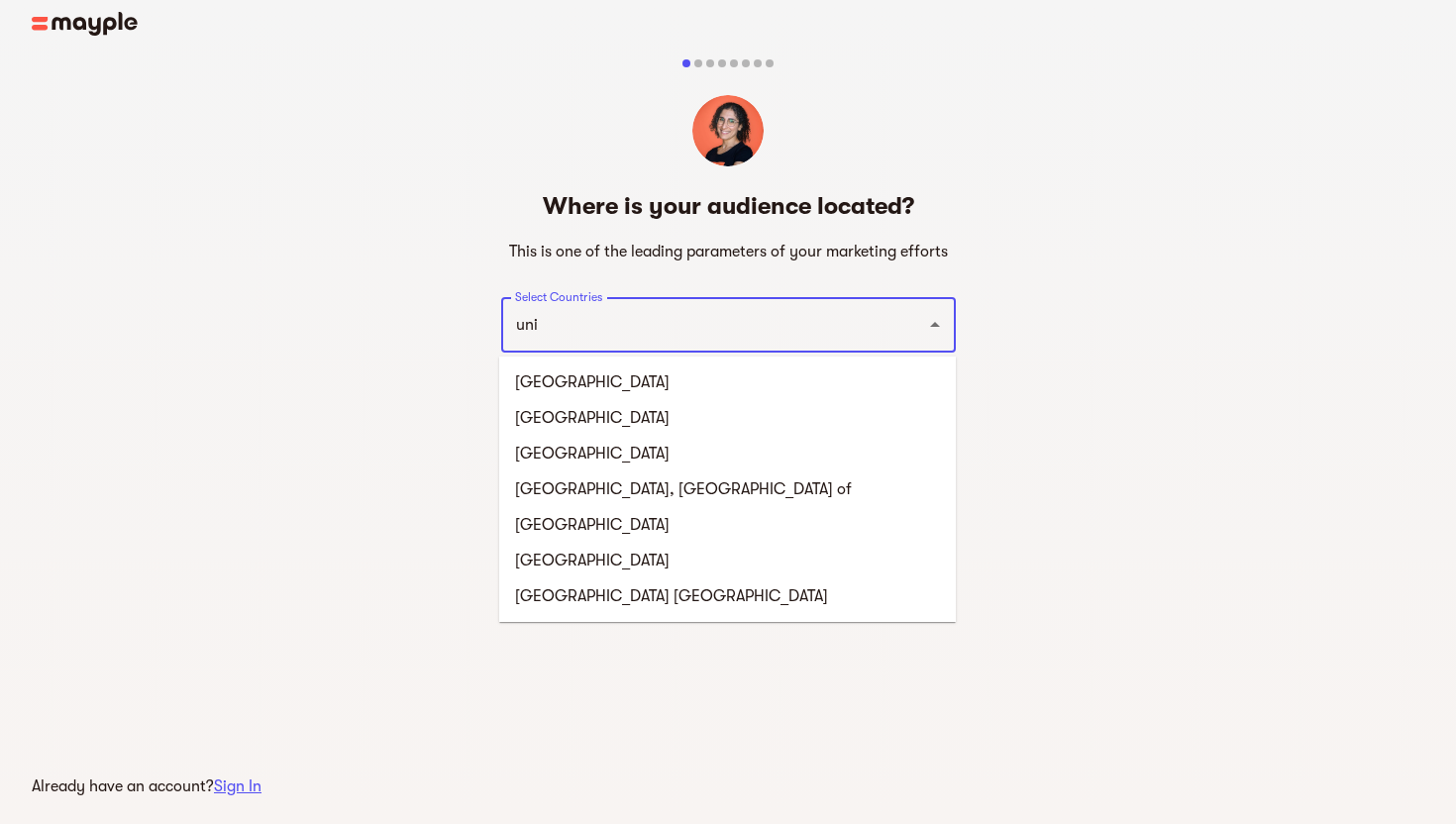 type on "unit" 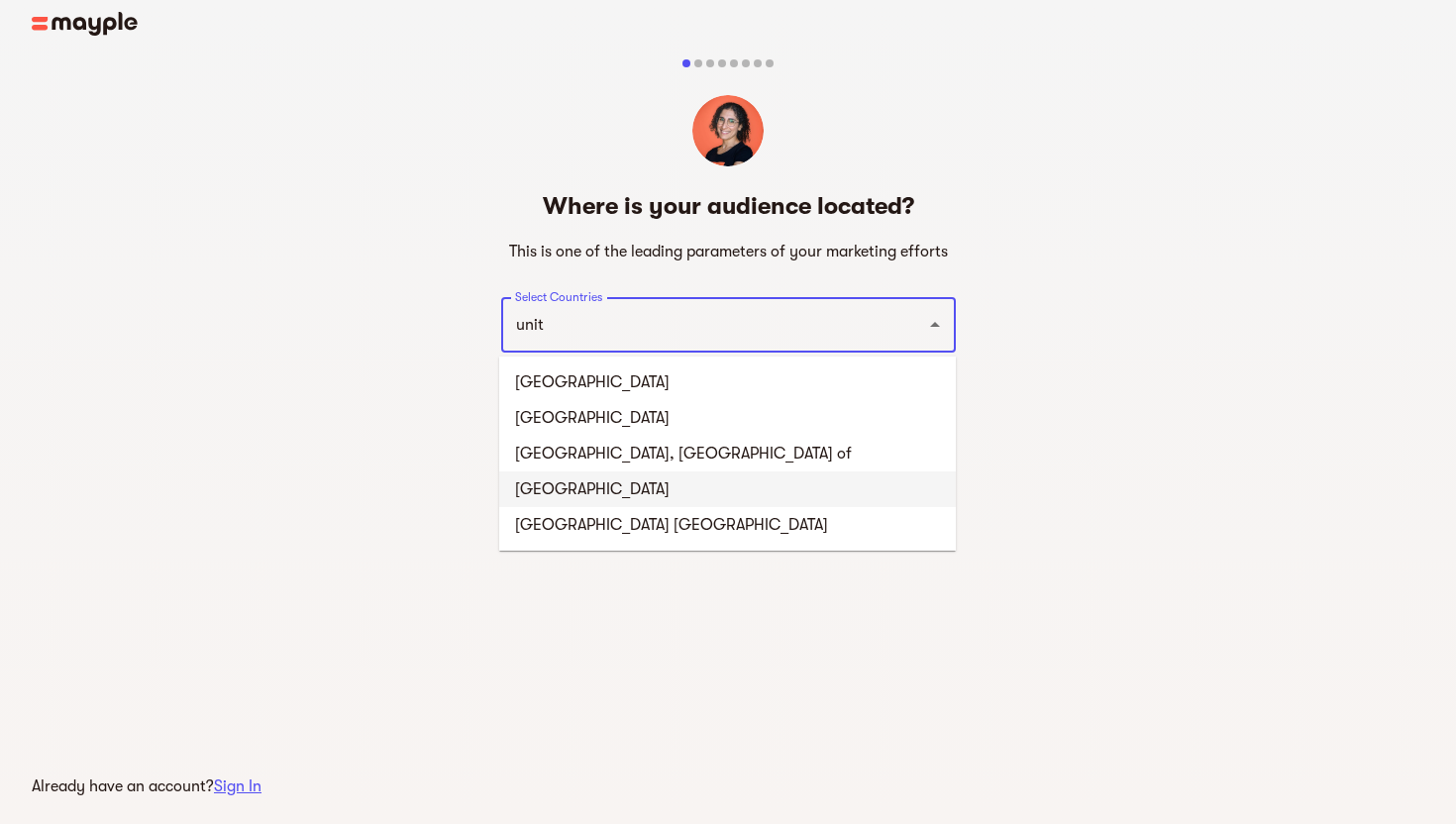 click on "United Arab Emirates" at bounding box center [727, 489] 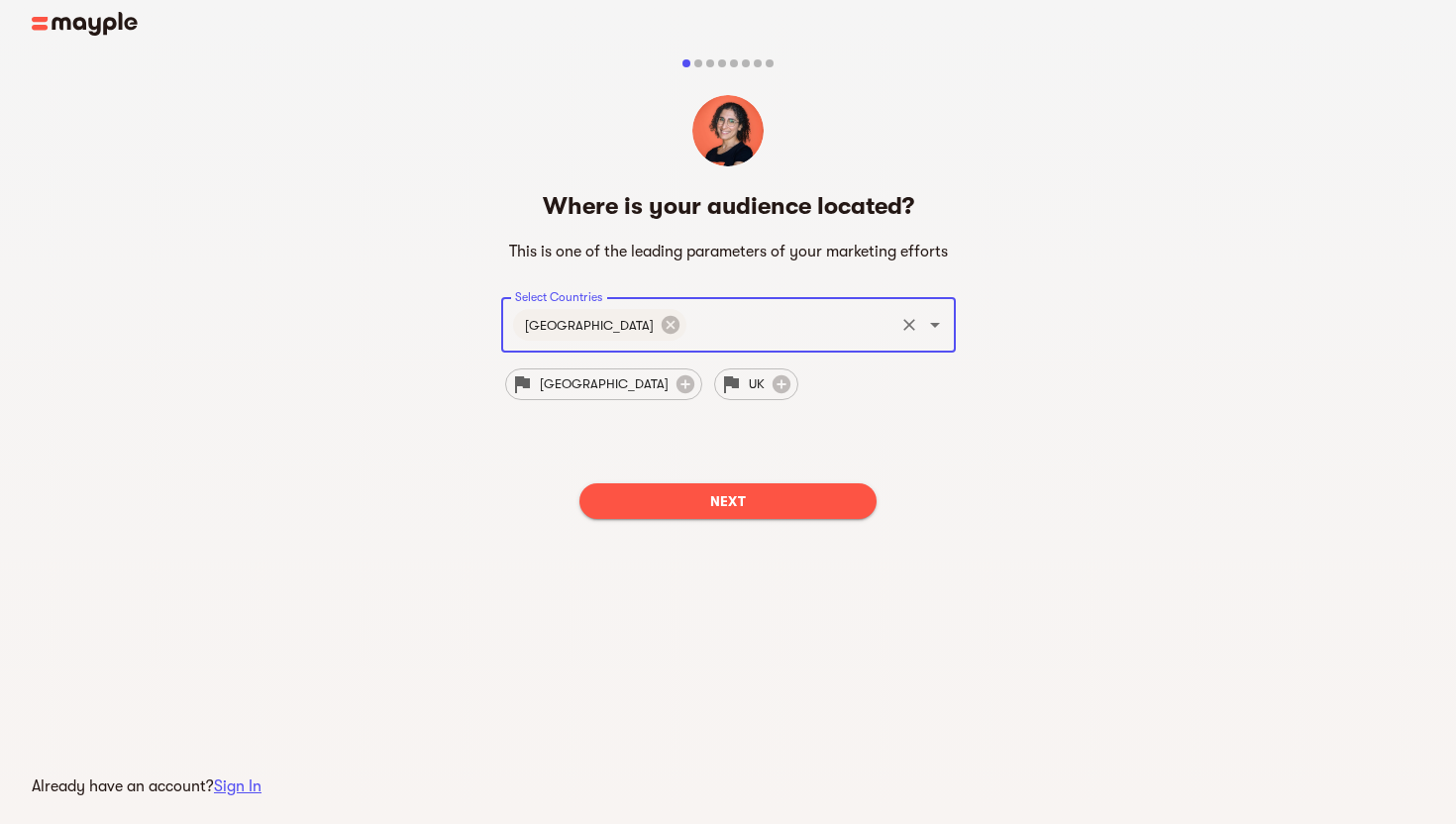 click on "Next" at bounding box center [728, 501] 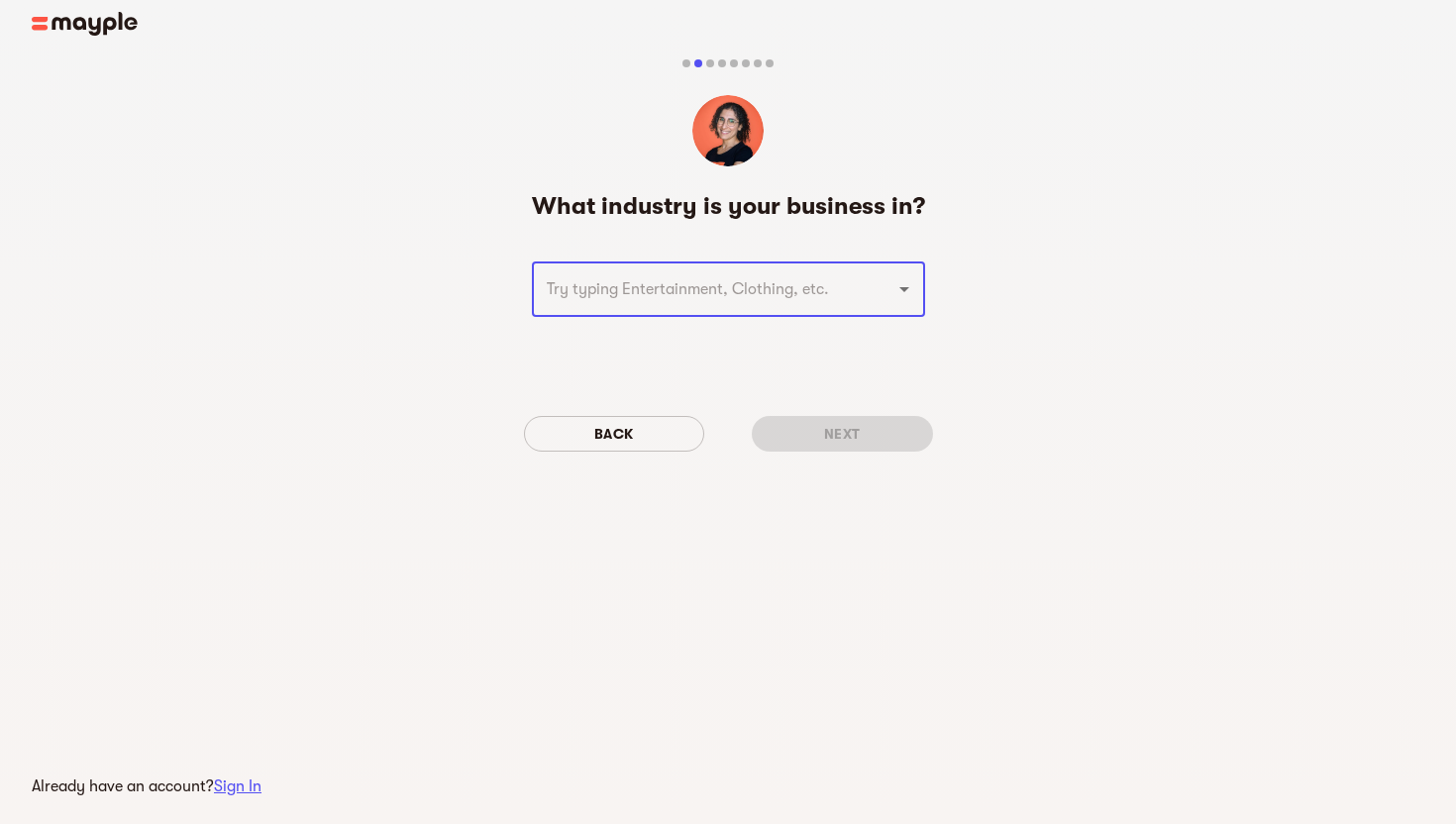 click on "​" 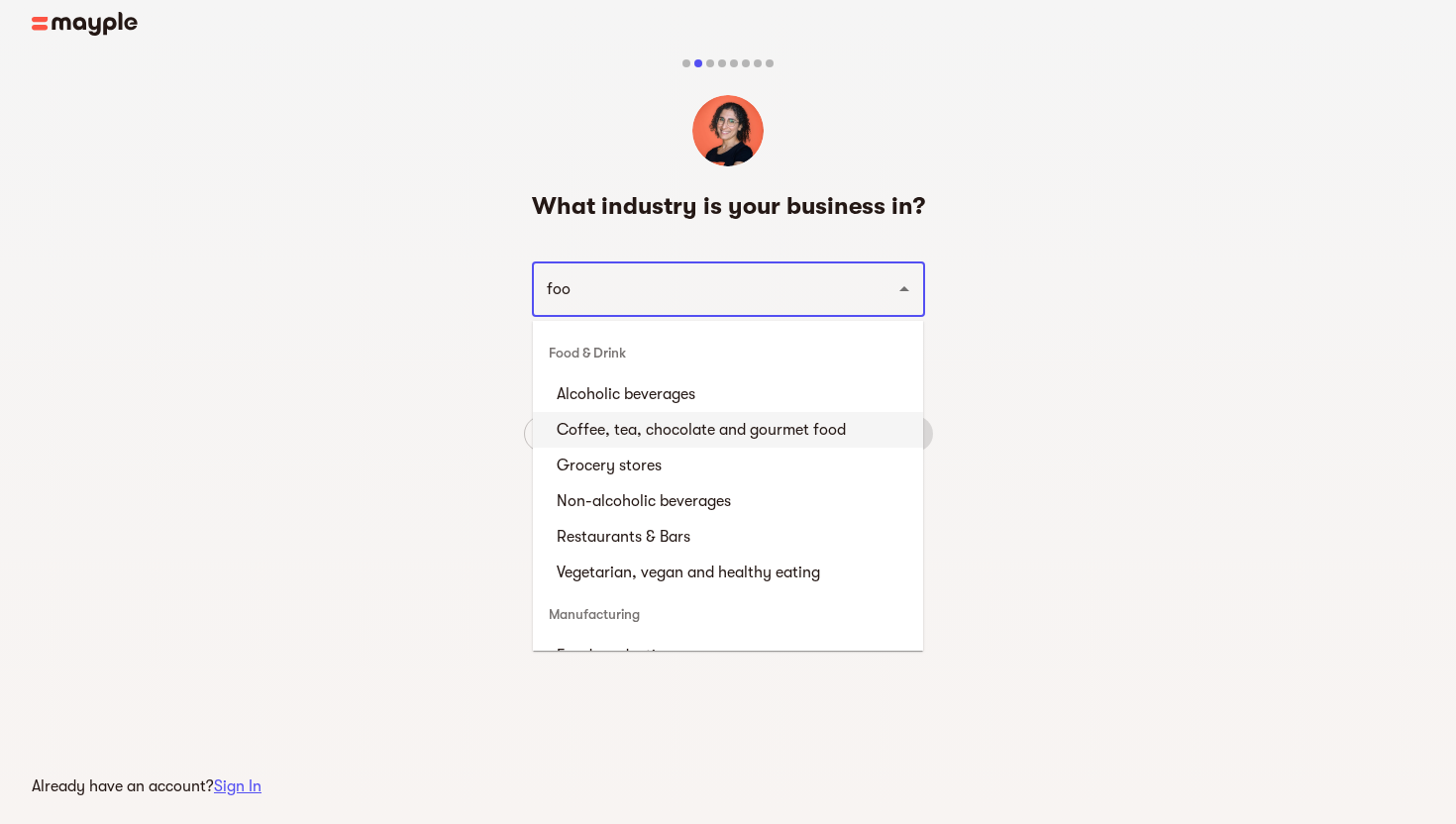 click on "Coffee, tea, chocolate and gourmet food" at bounding box center [728, 430] 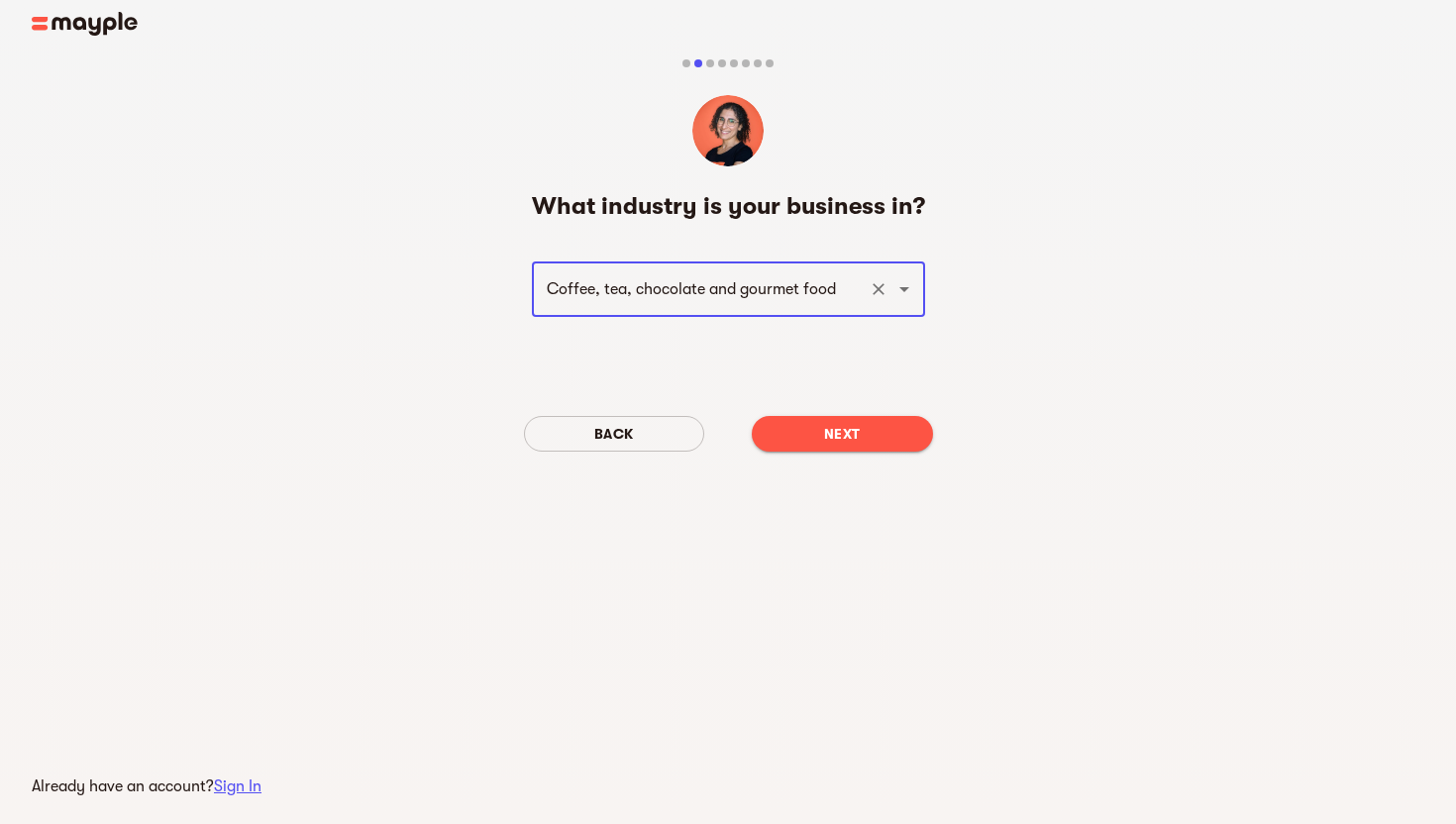 type on "Coffee, tea, chocolate and gourmet food" 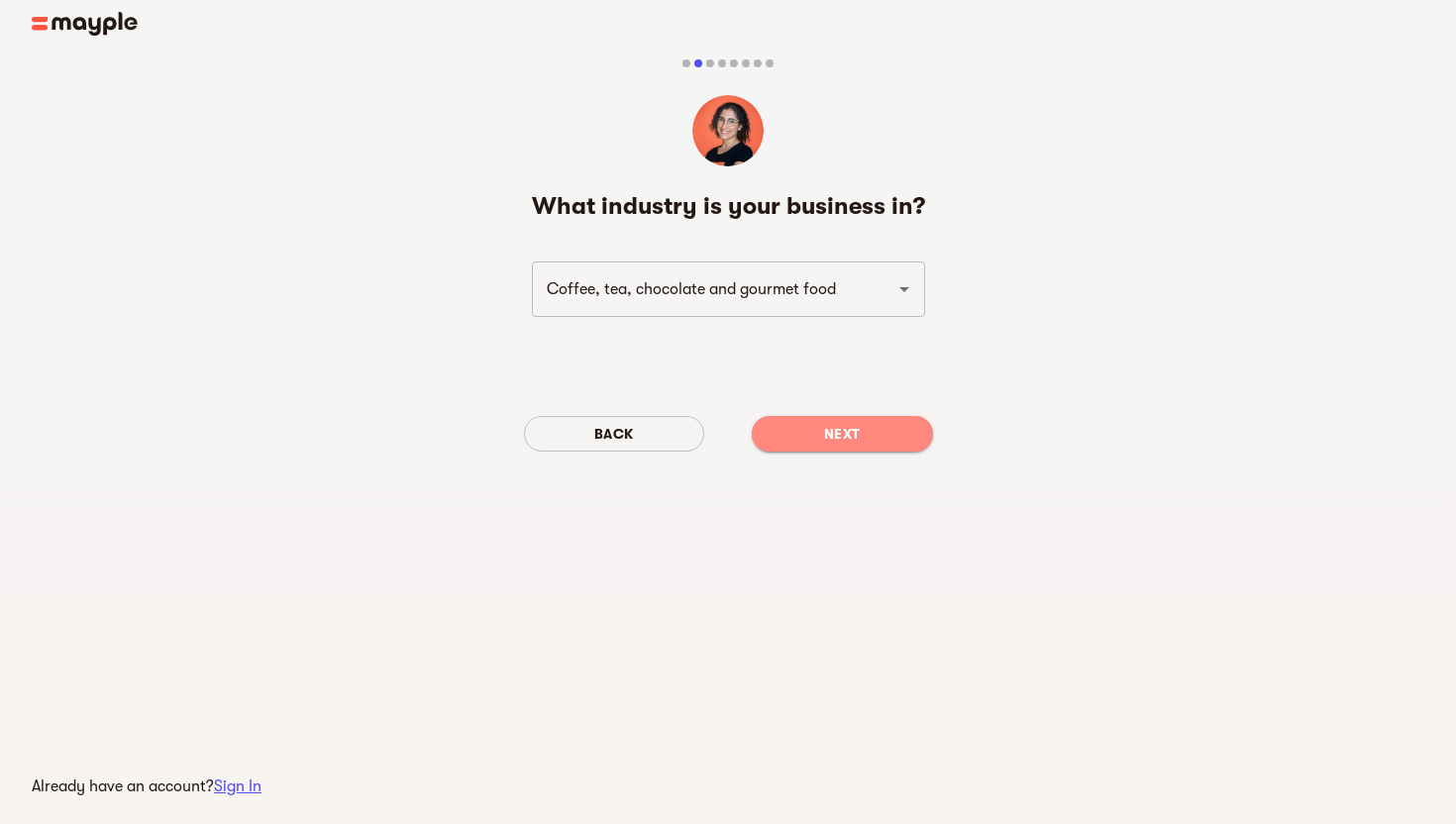 click on "Next" at bounding box center (842, 434) 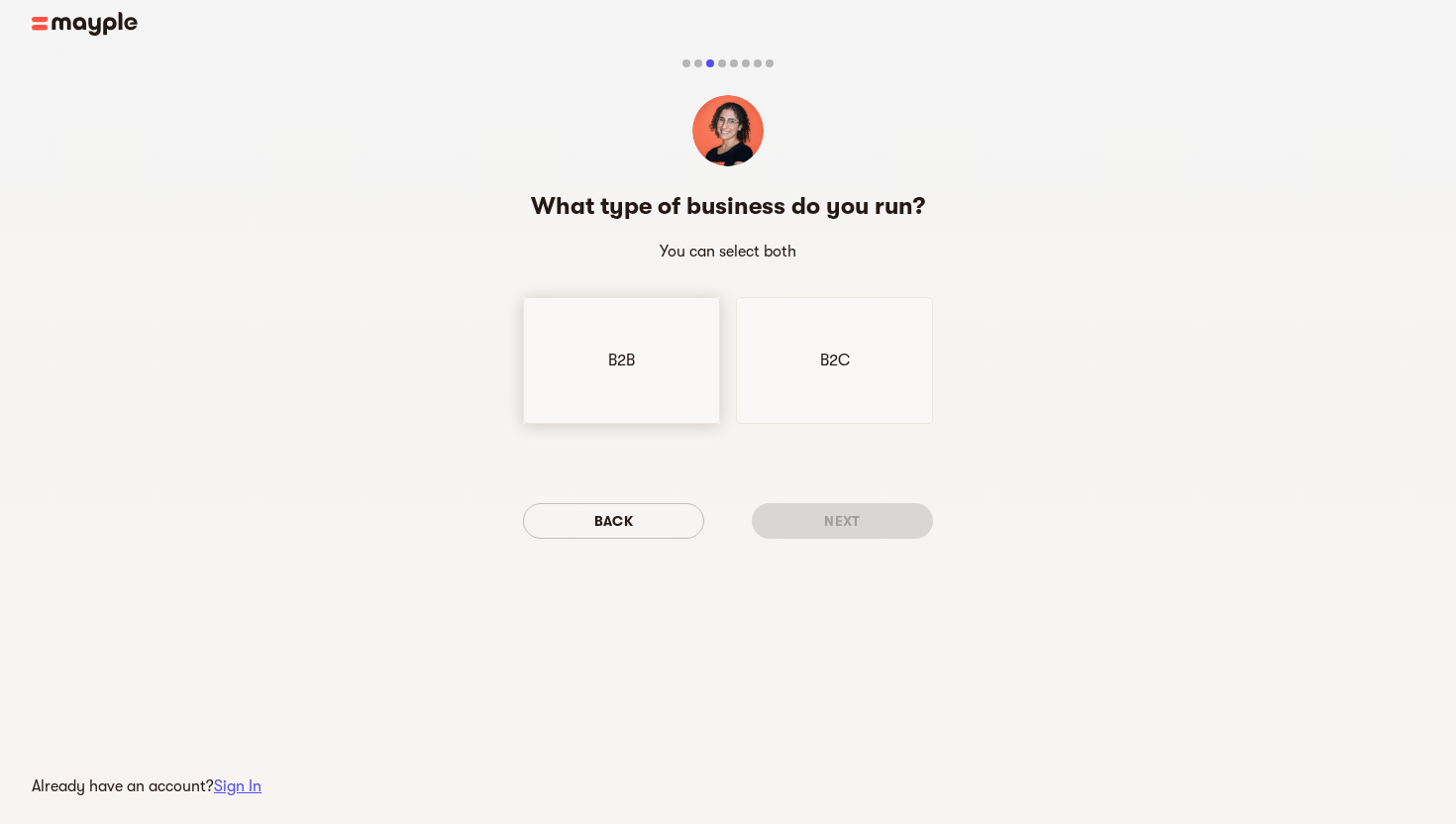click on "B2B" at bounding box center (621, 360) 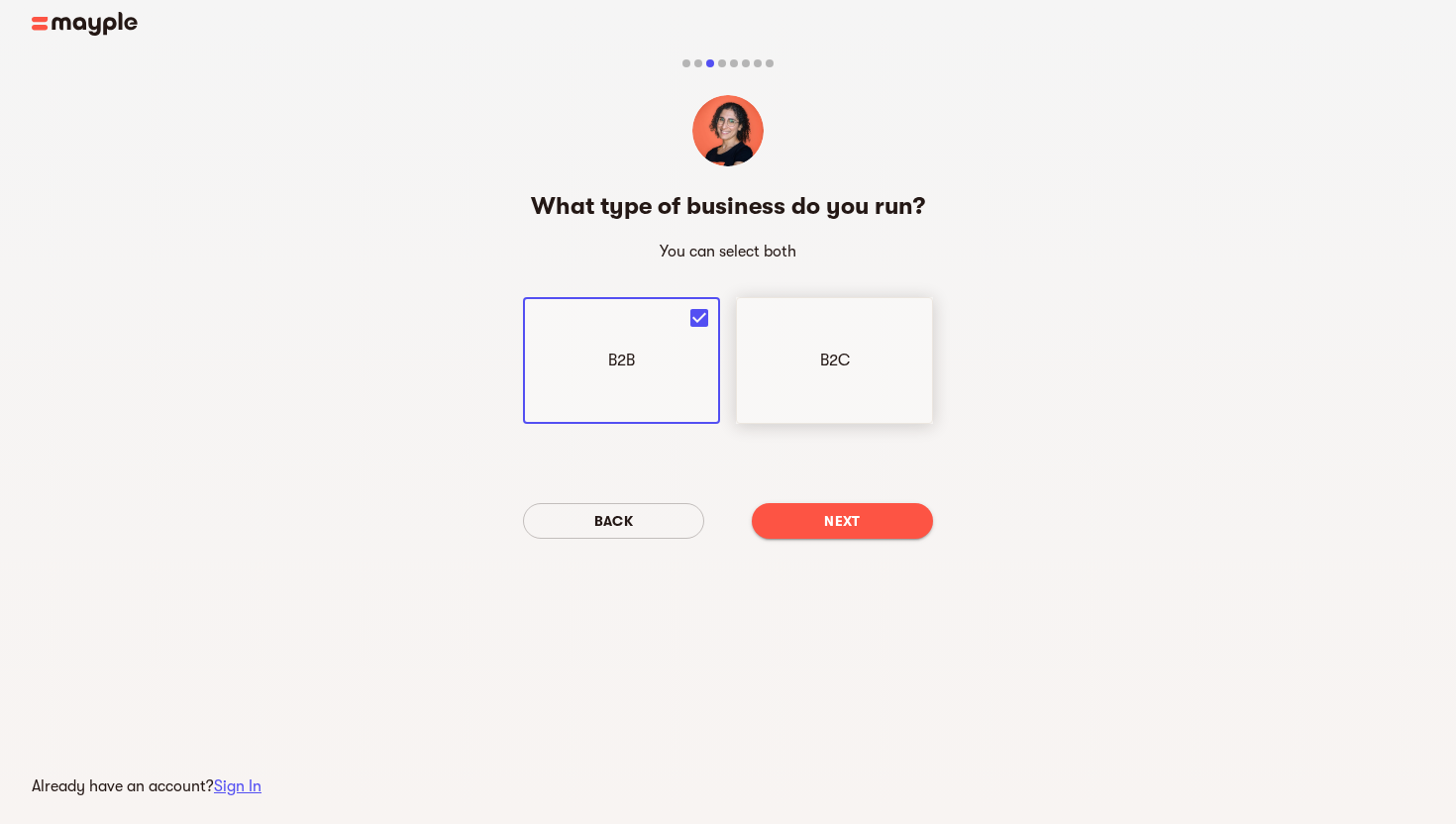 click on "B2C" at bounding box center [834, 360] 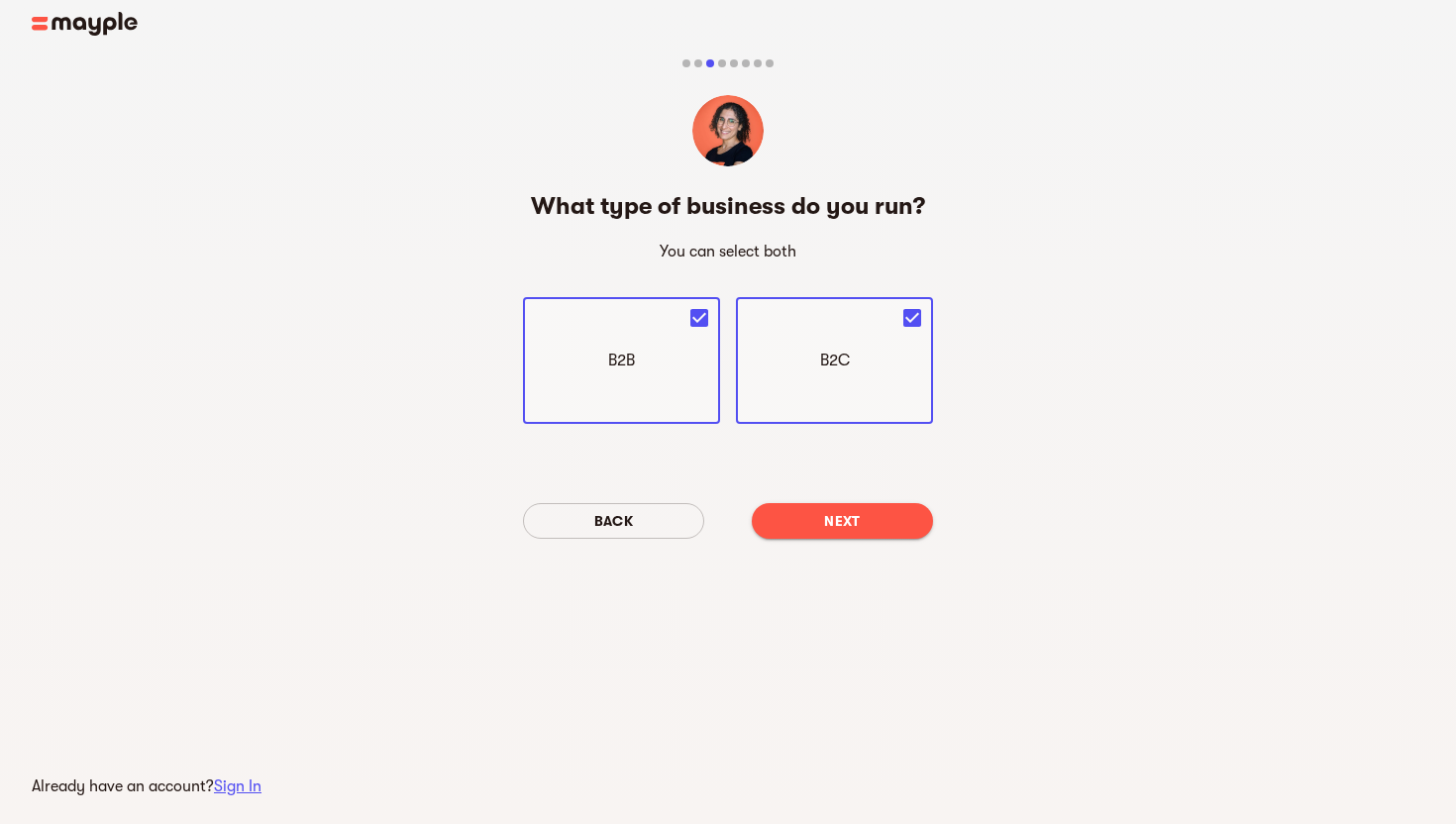 click on "Back Next" at bounding box center [728, 521] 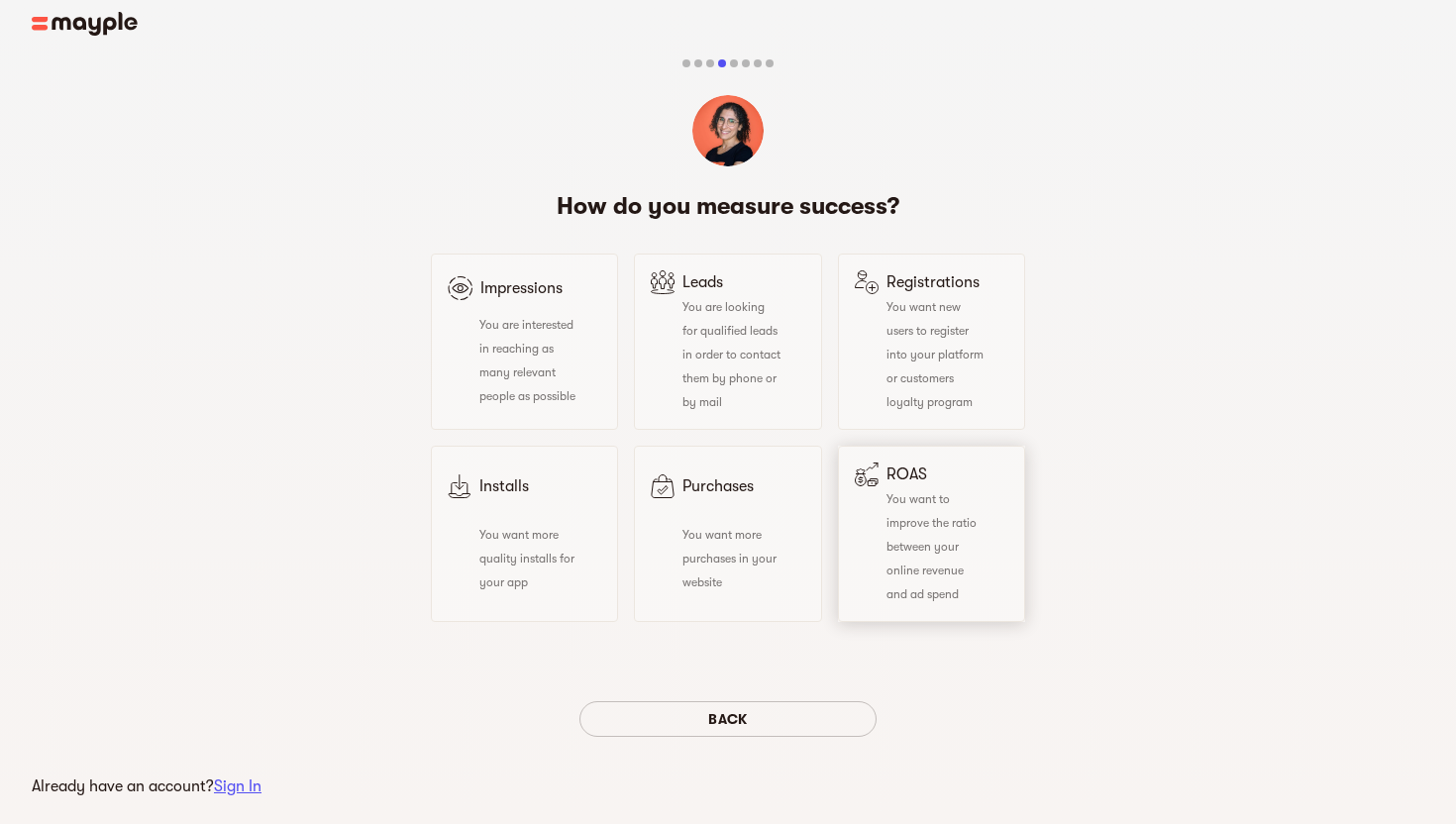 click on "You want to improve the ratio between your online revenue and ad spend" at bounding box center (931, 547) 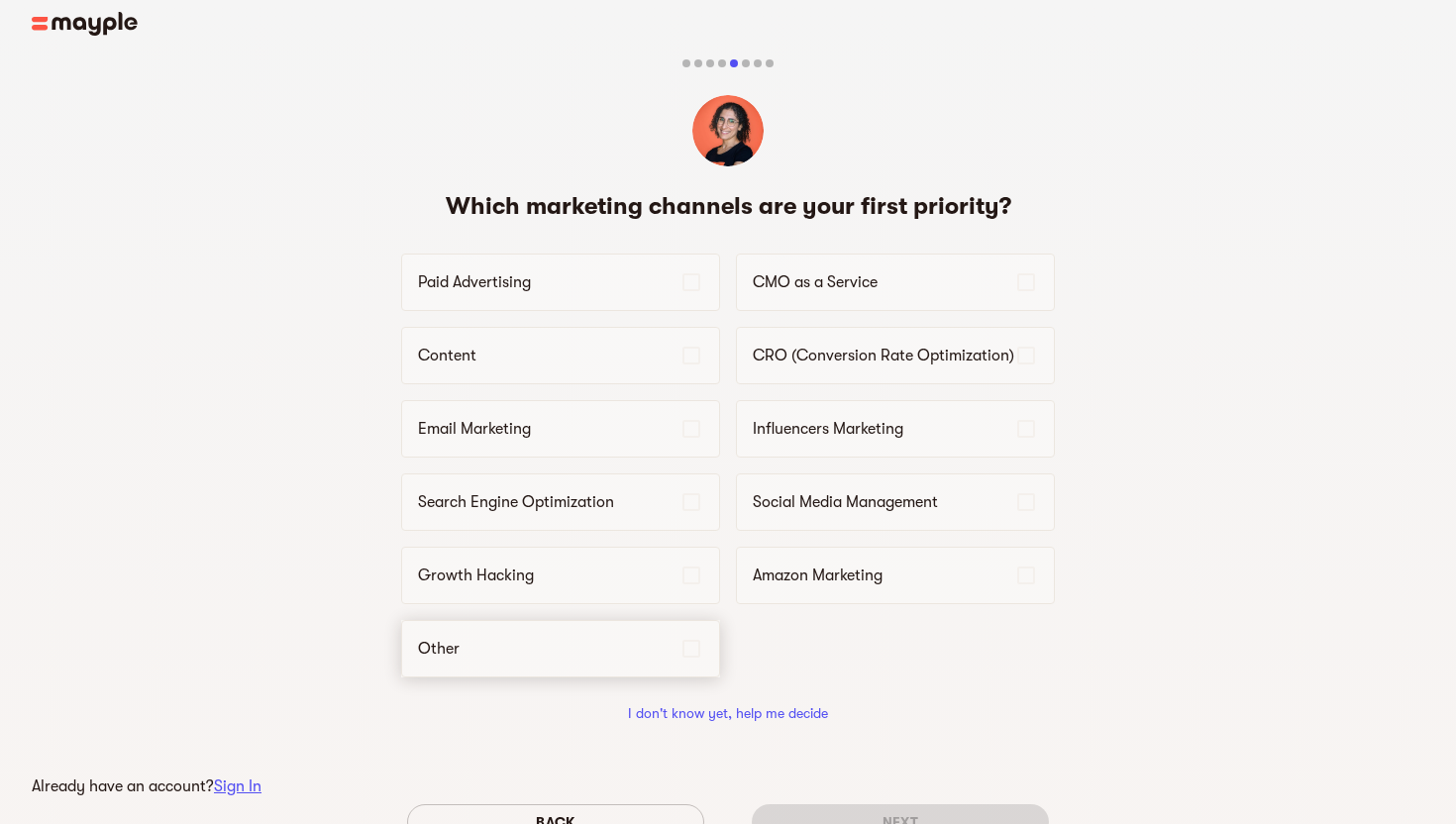 click on "Other" at bounding box center (549, 649) 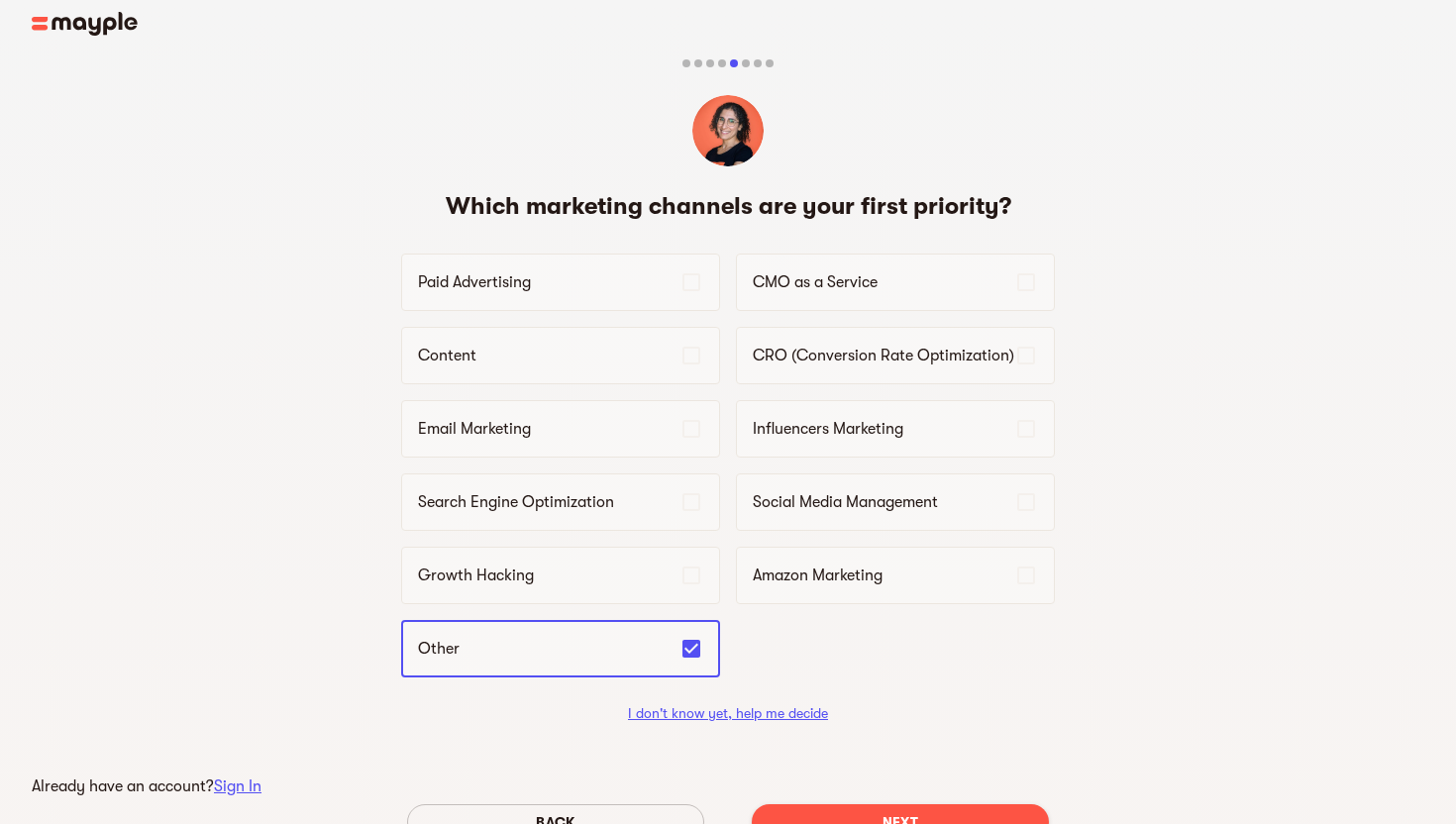 click on "I don't know yet, help me decide" at bounding box center (728, 713) 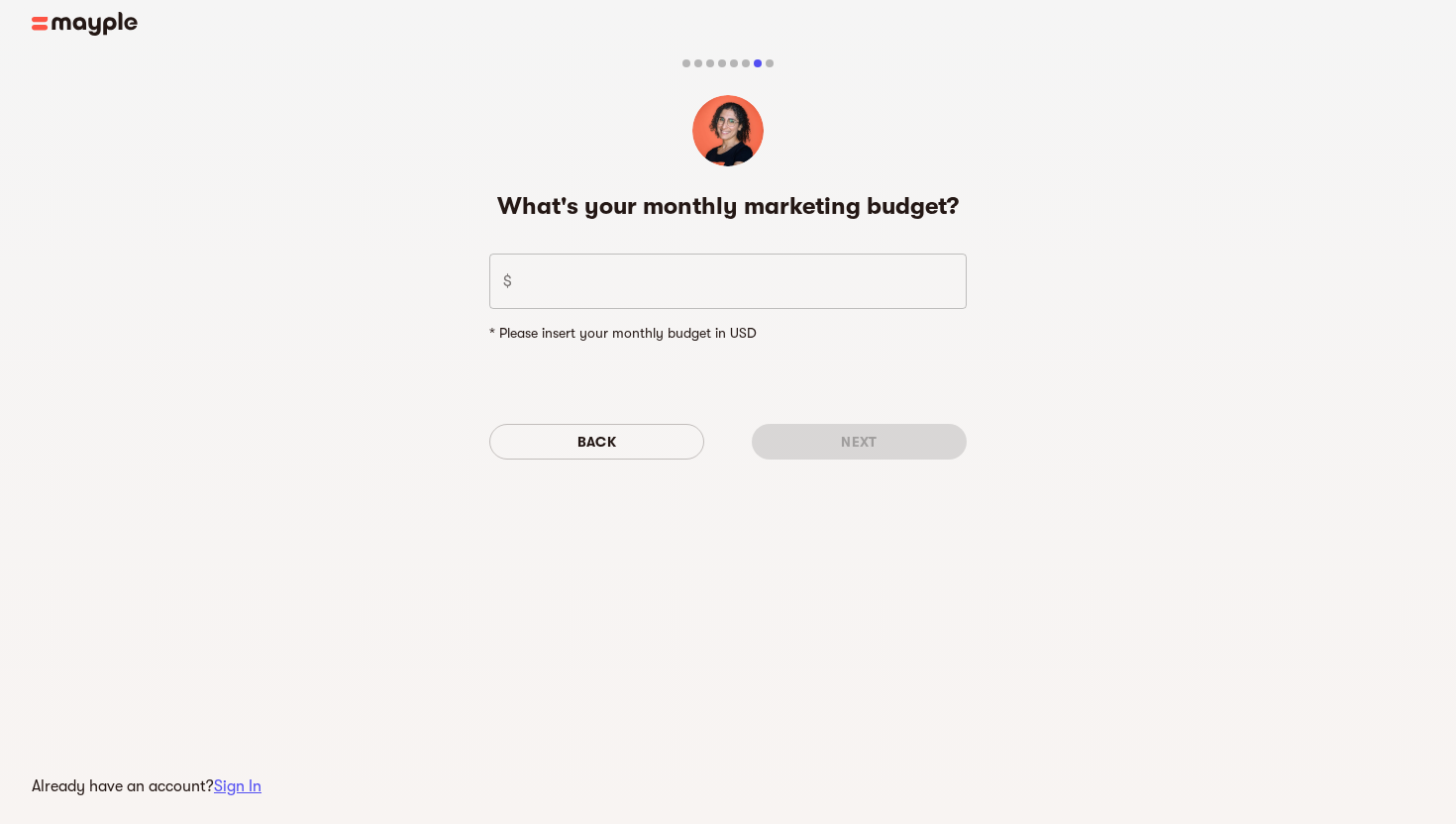 click at bounding box center (743, 281) 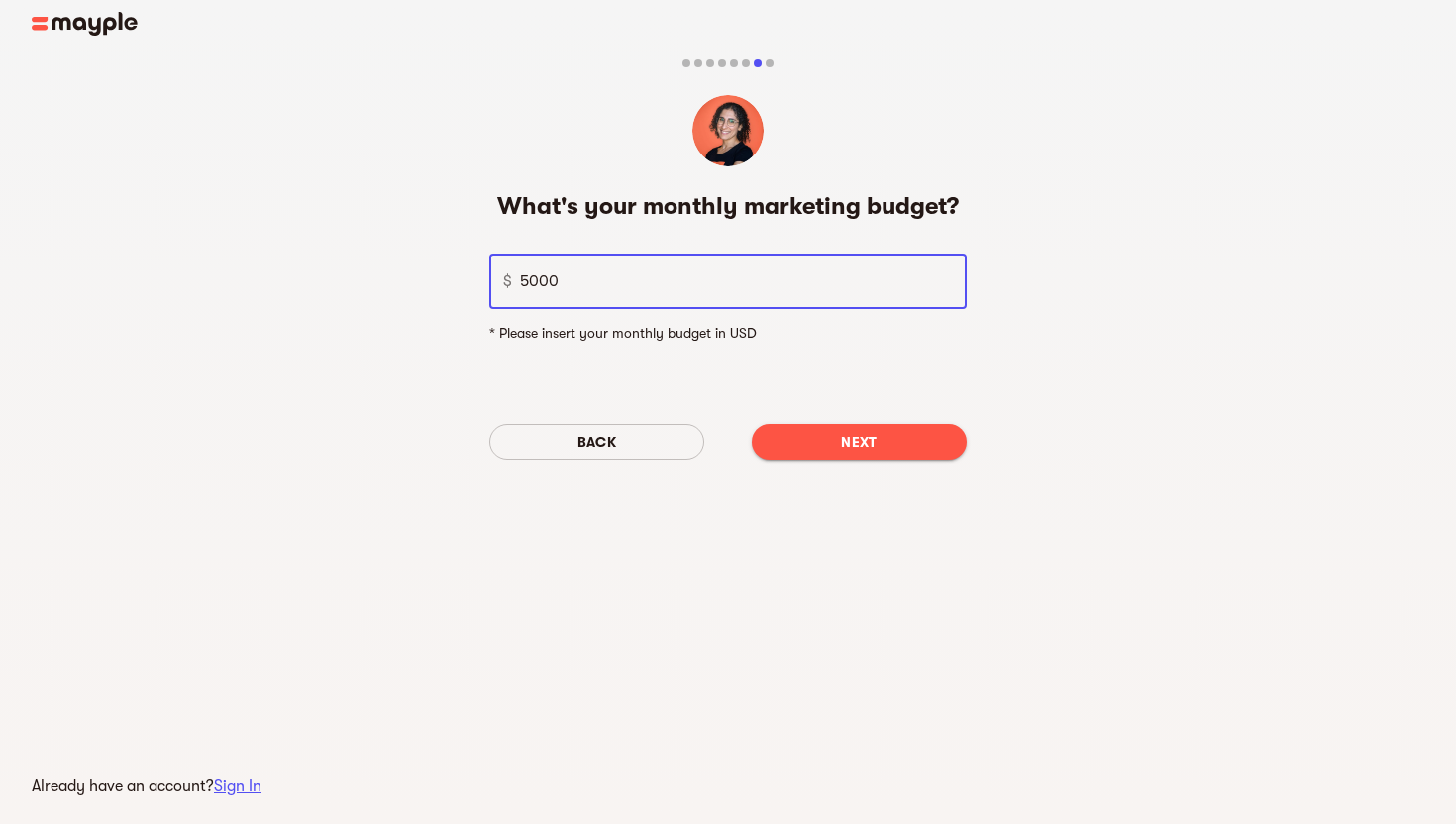 type on "5000" 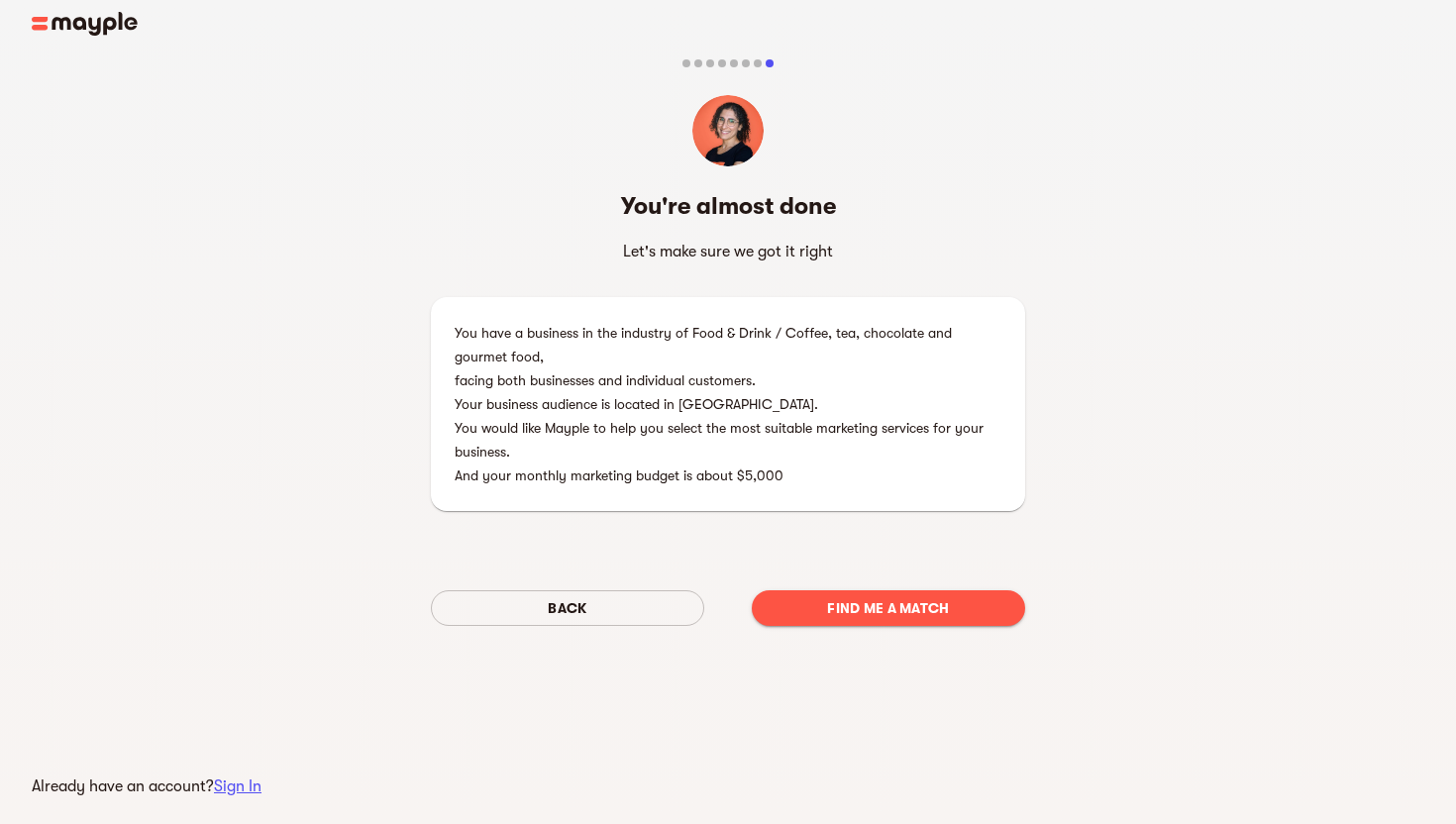 click on "Find me a match" at bounding box center [888, 608] 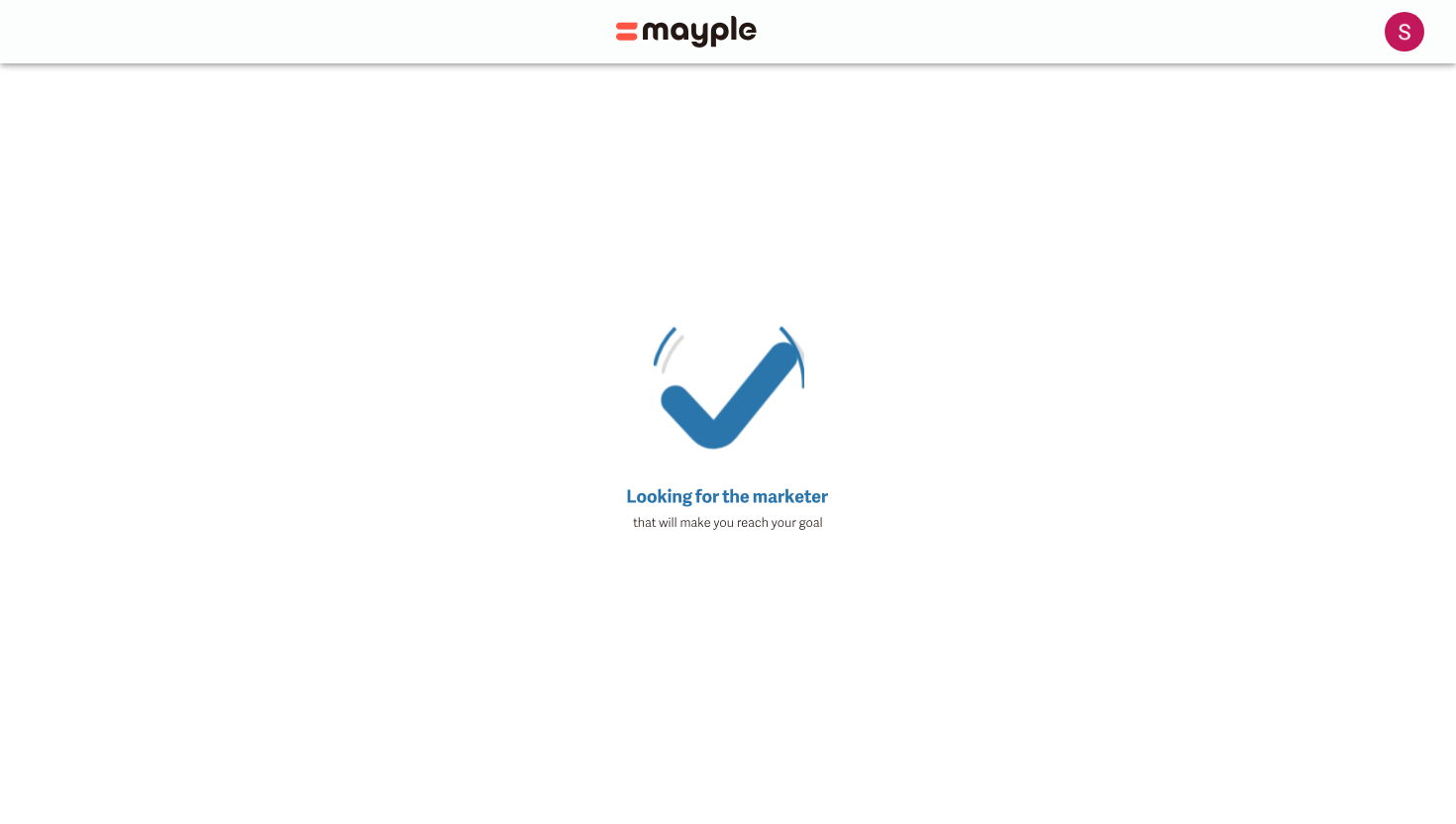 drag, startPoint x: 623, startPoint y: 487, endPoint x: 868, endPoint y: 509, distance: 245.98577 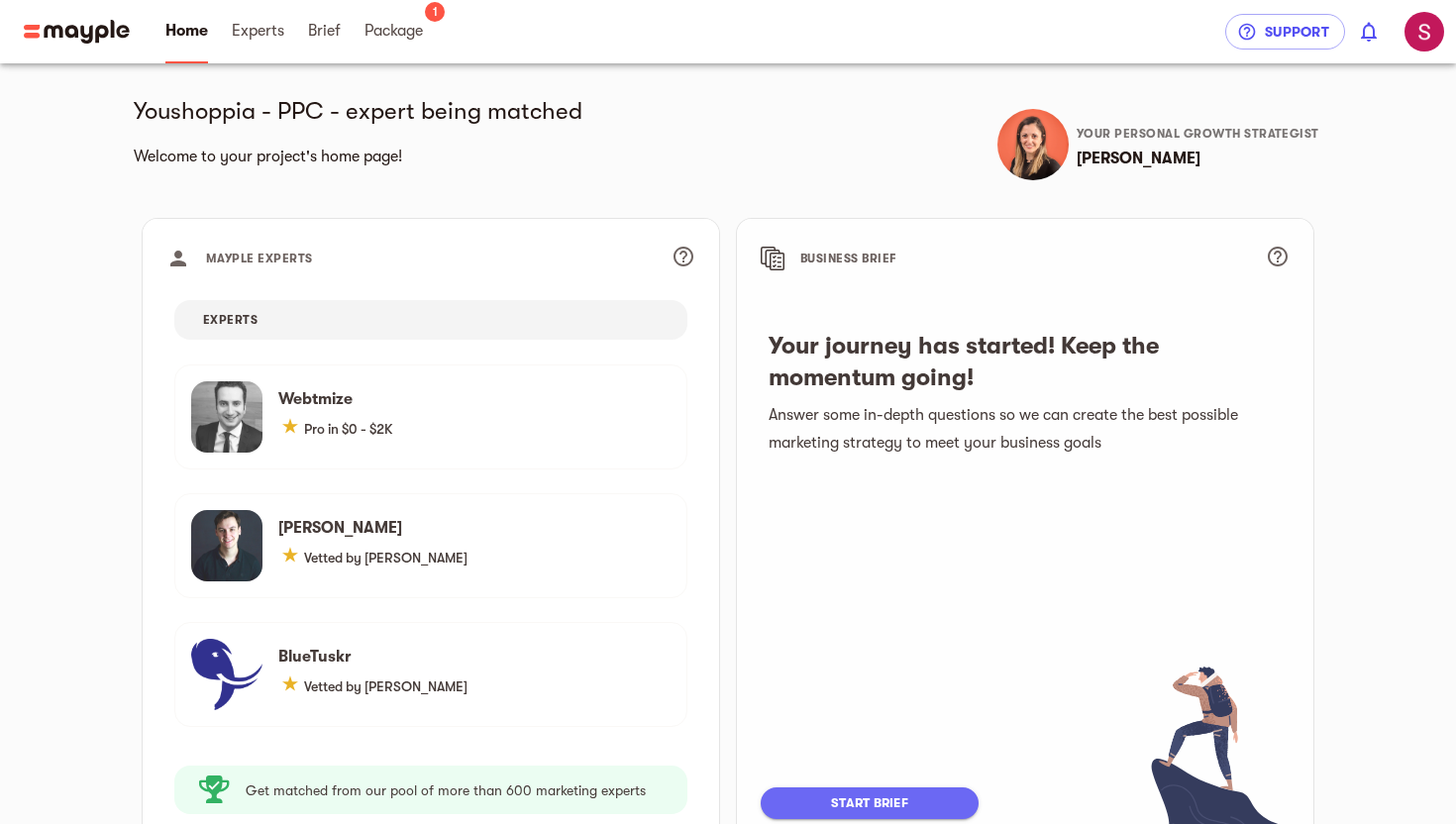 scroll, scrollTop: 0, scrollLeft: 0, axis: both 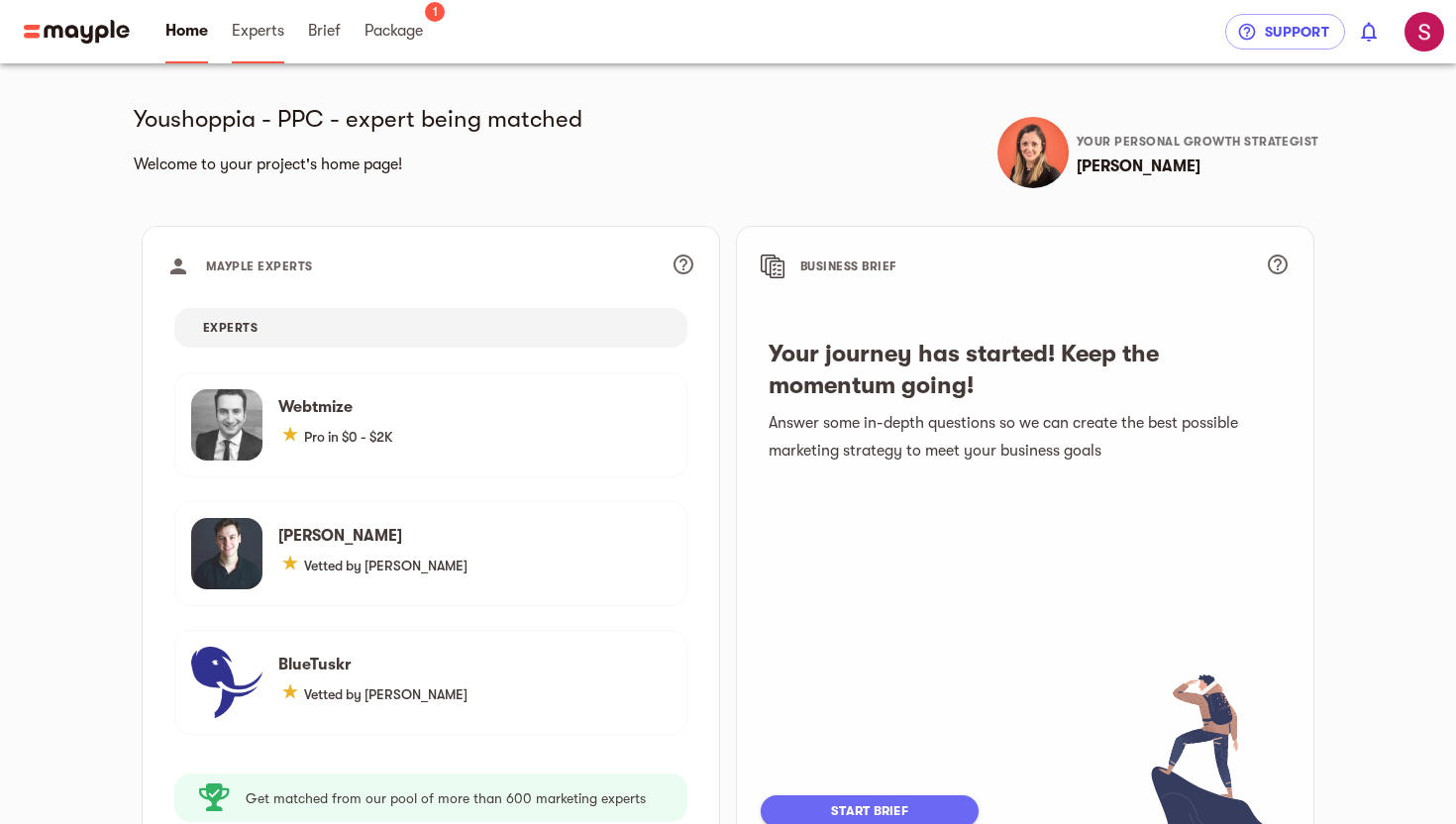 click on "Experts" at bounding box center [258, 31] 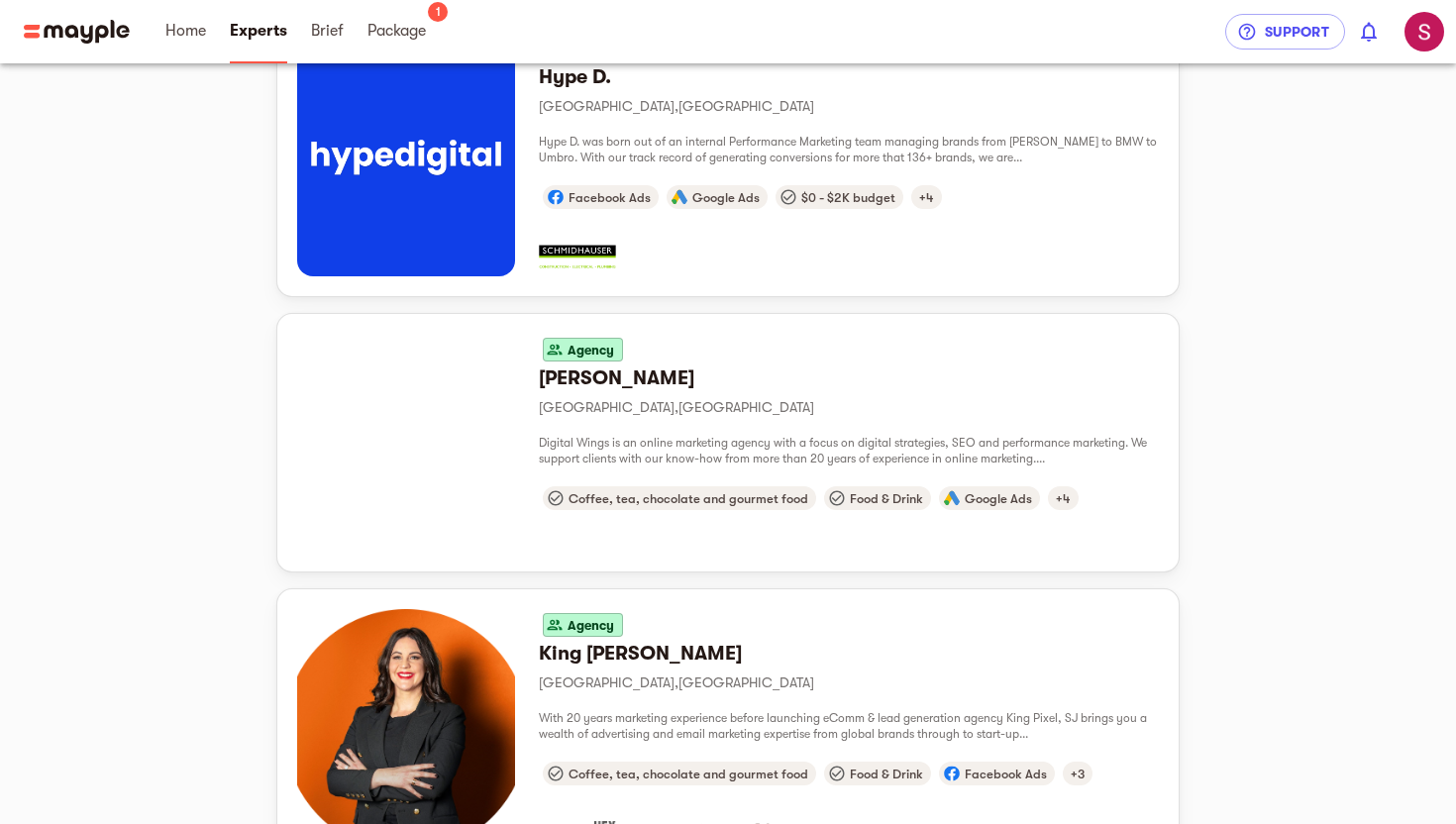 scroll, scrollTop: 0, scrollLeft: 0, axis: both 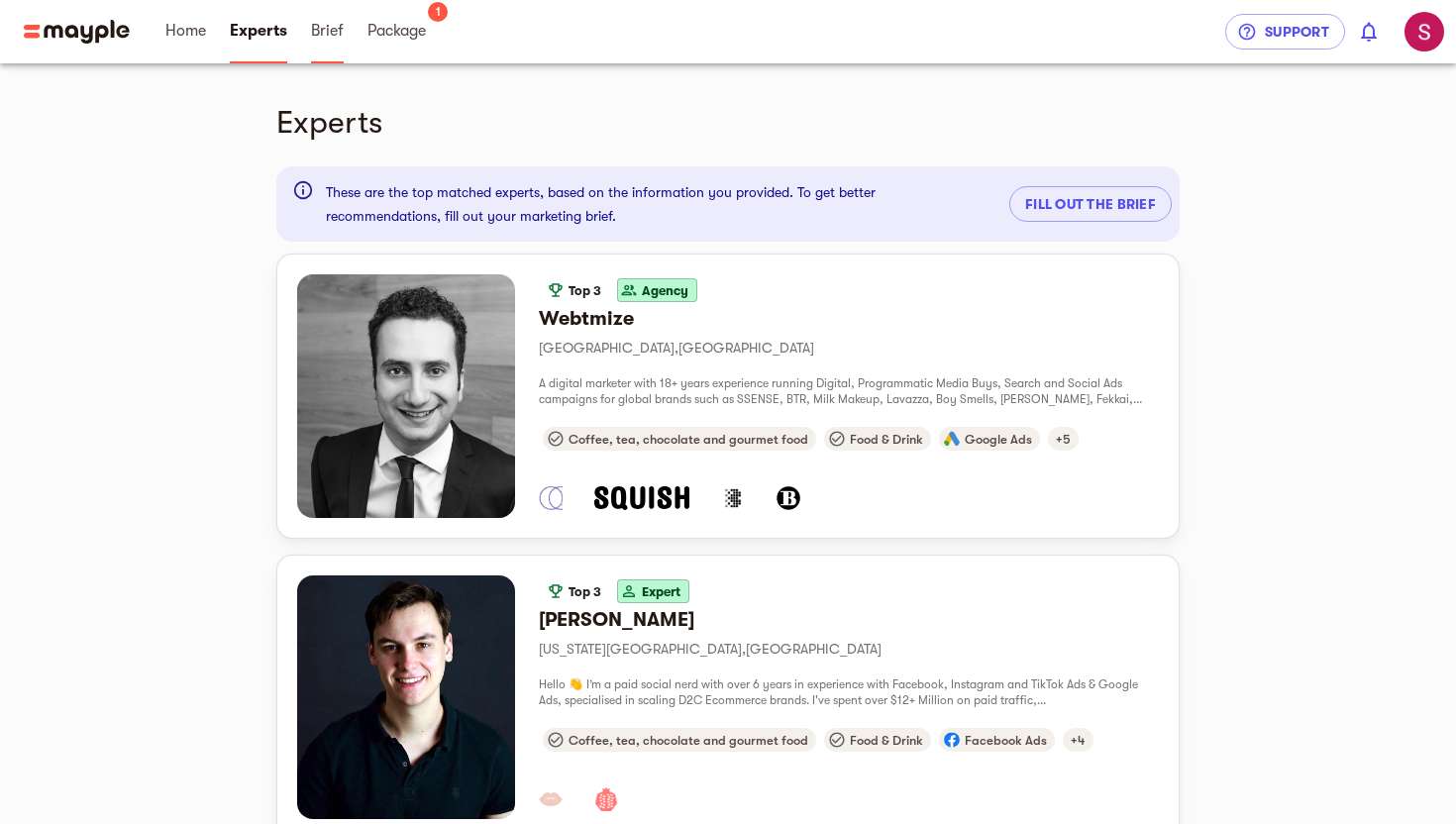 click on "Brief" at bounding box center [327, 31] 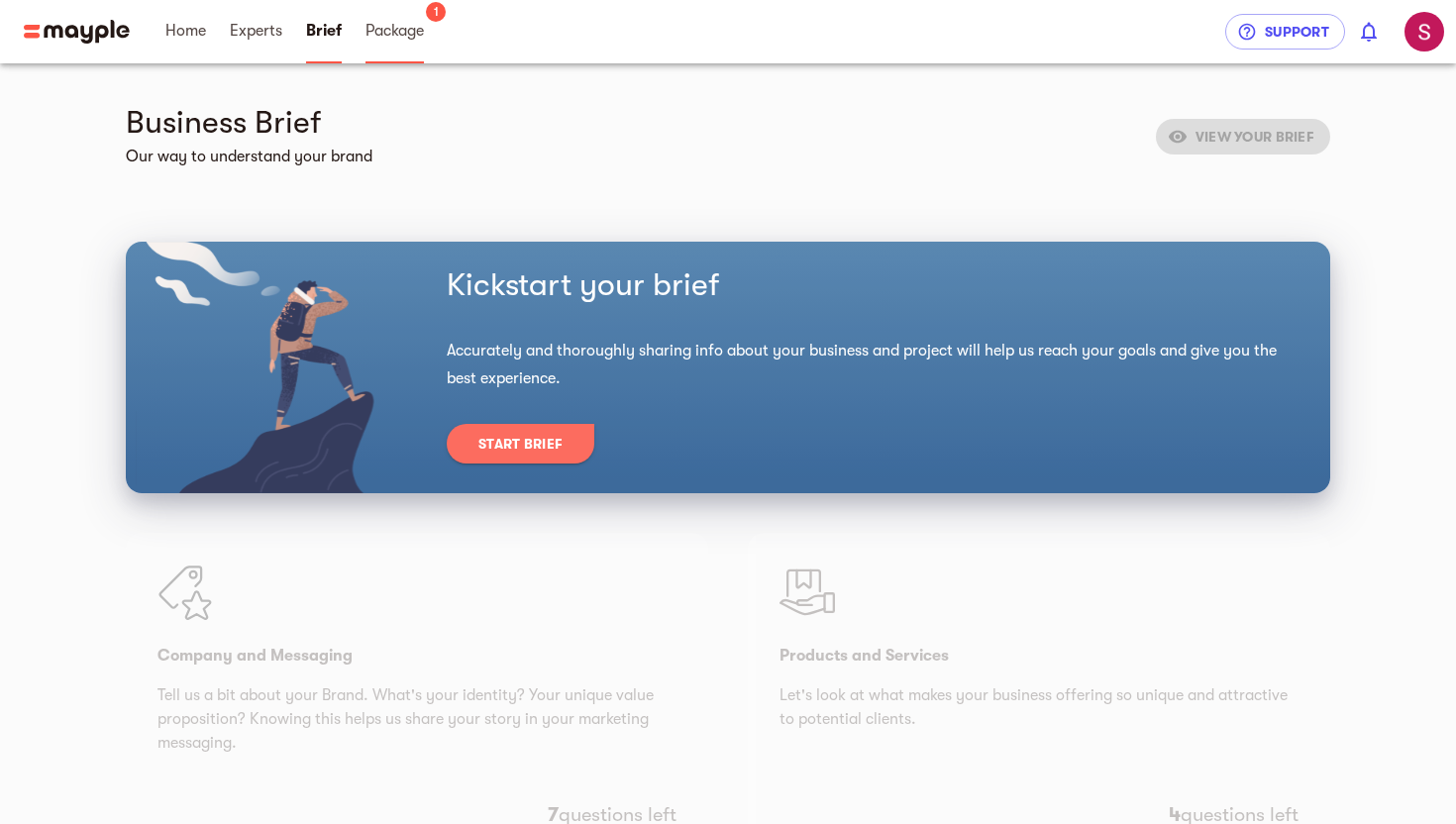 click on "Package" at bounding box center (394, 31) 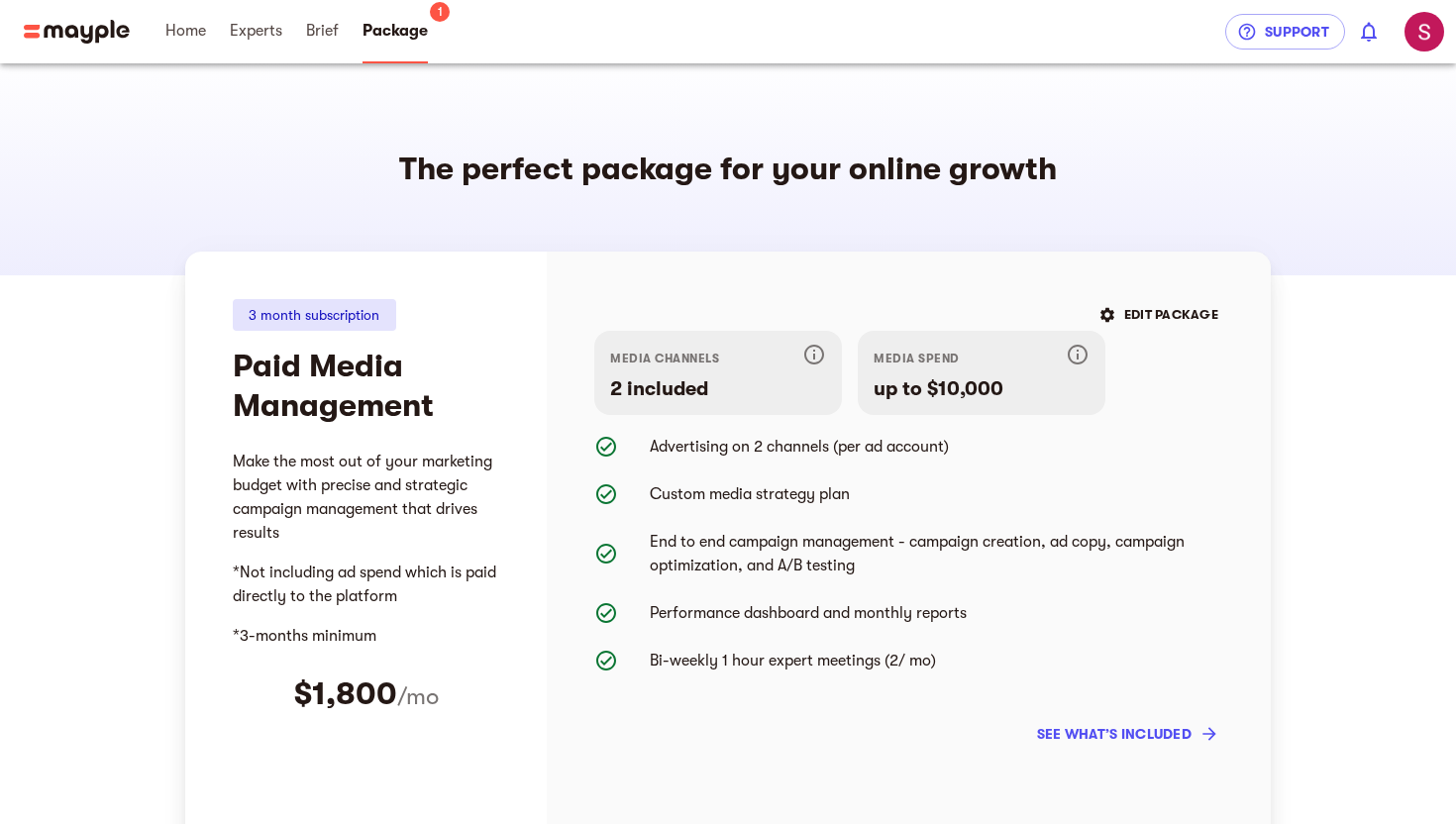scroll, scrollTop: 0, scrollLeft: 0, axis: both 